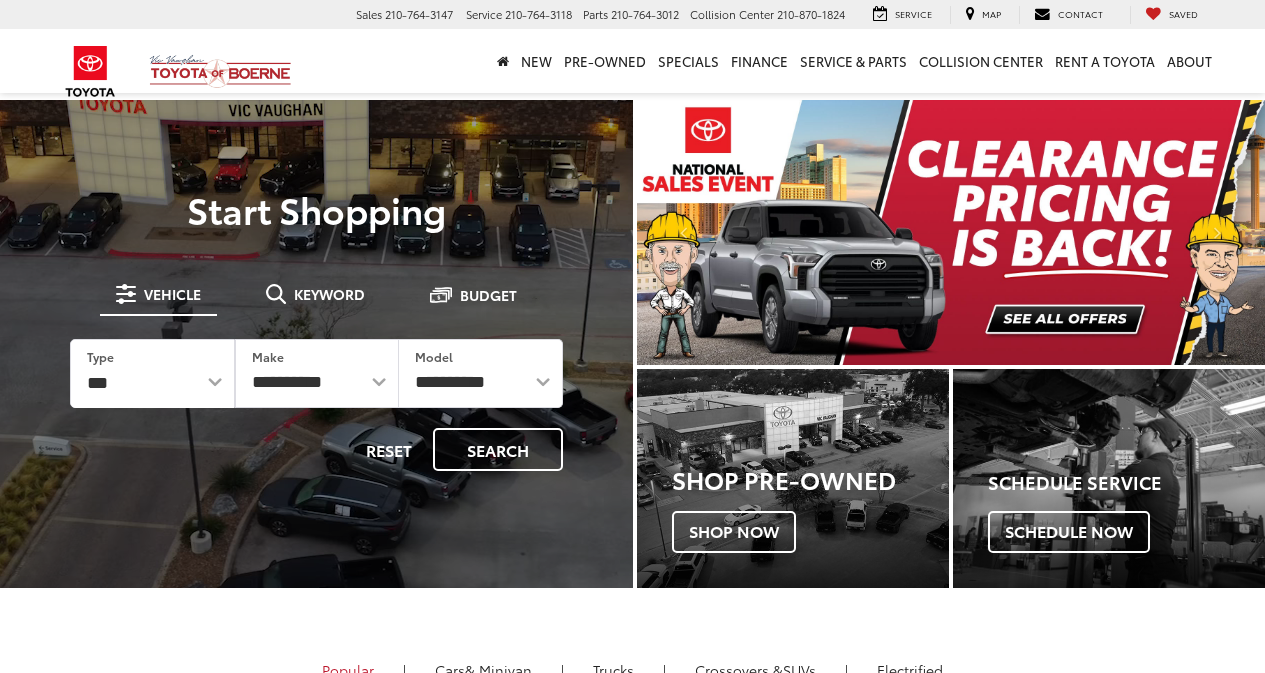 scroll, scrollTop: 0, scrollLeft: 0, axis: both 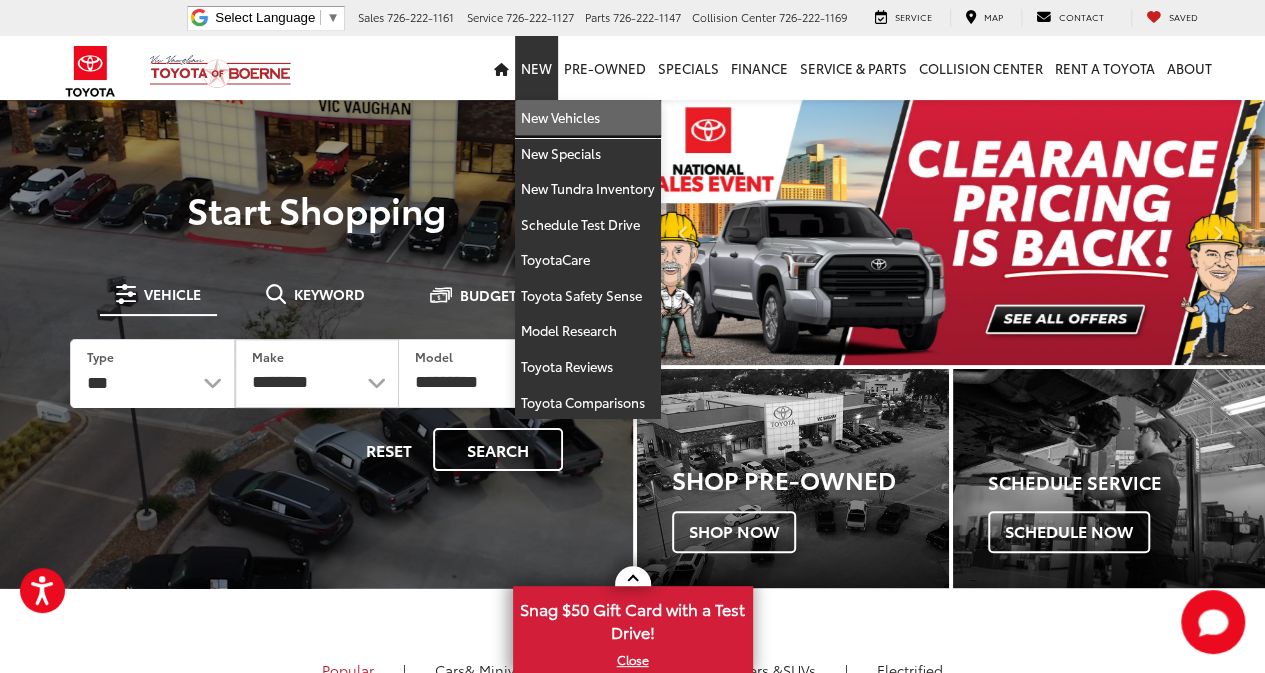 click on "New Vehicles" at bounding box center (588, 118) 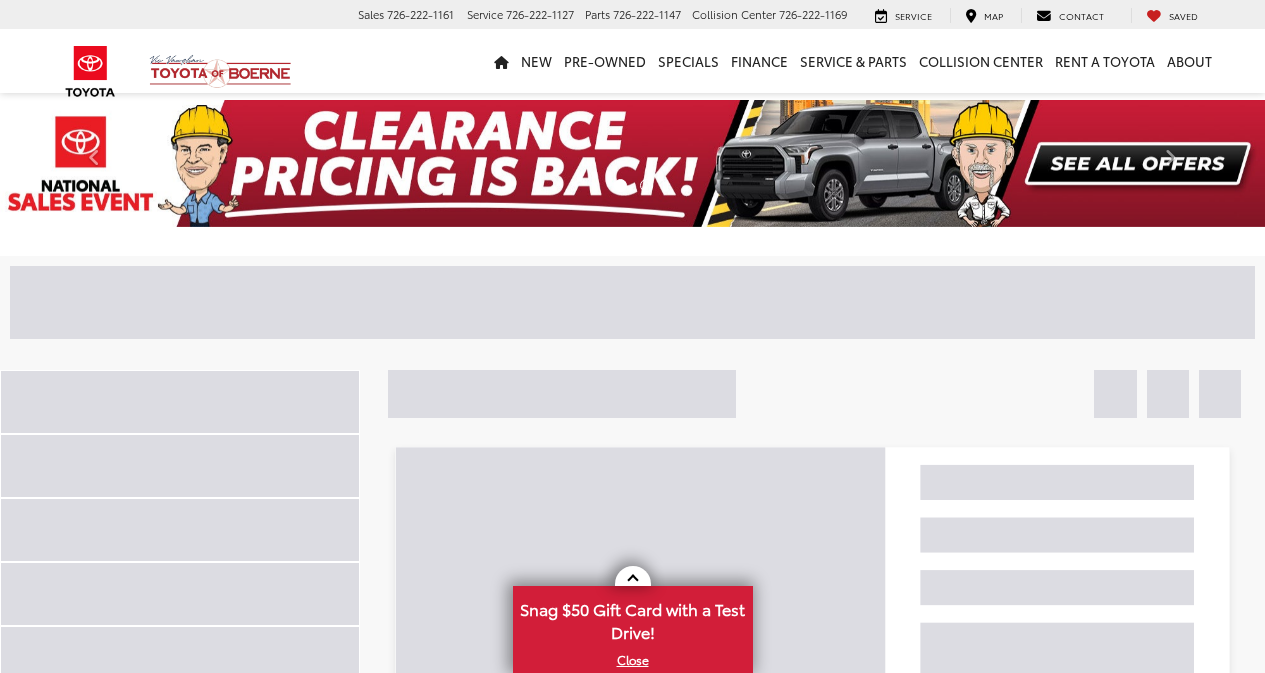 scroll, scrollTop: 0, scrollLeft: 0, axis: both 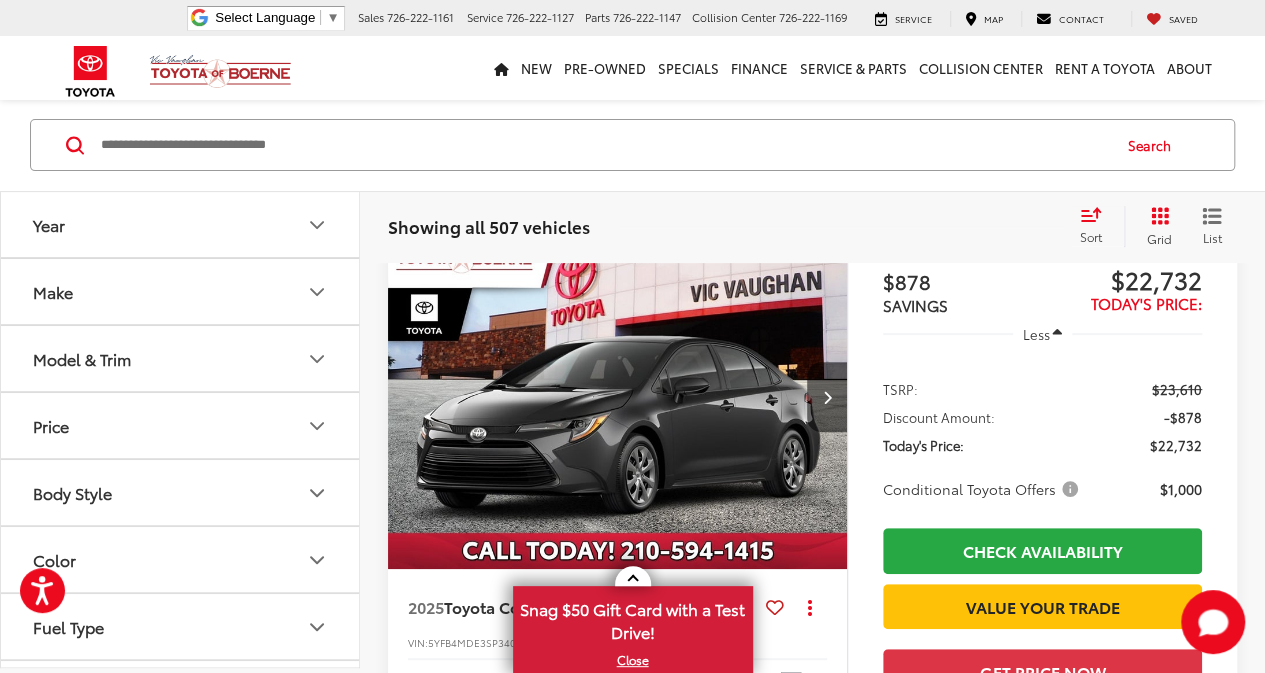 click 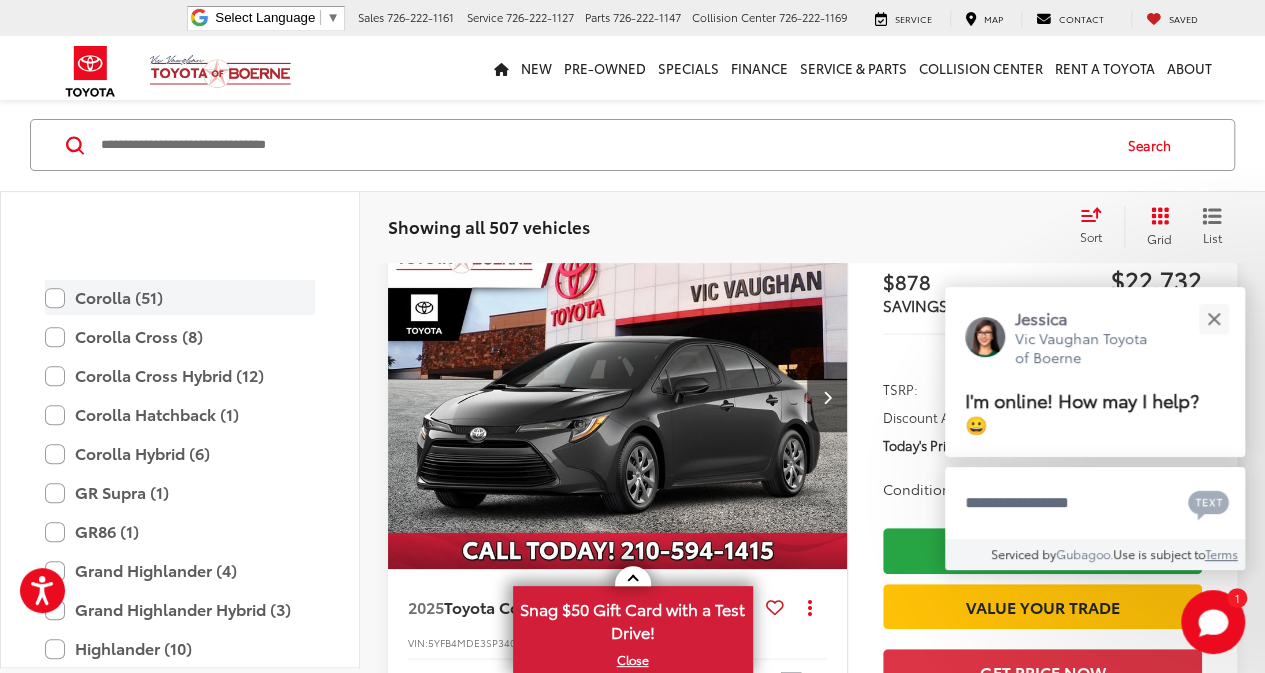 scroll, scrollTop: 400, scrollLeft: 0, axis: vertical 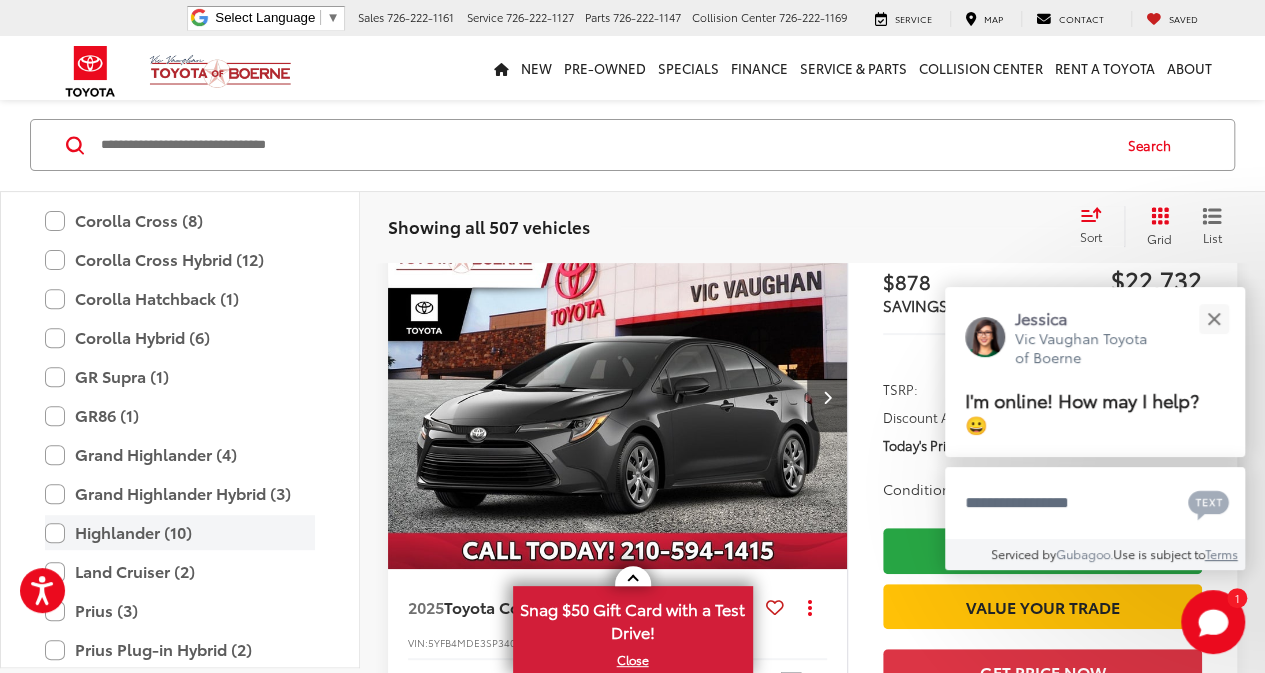 click on "Highlander (10)" at bounding box center [180, 532] 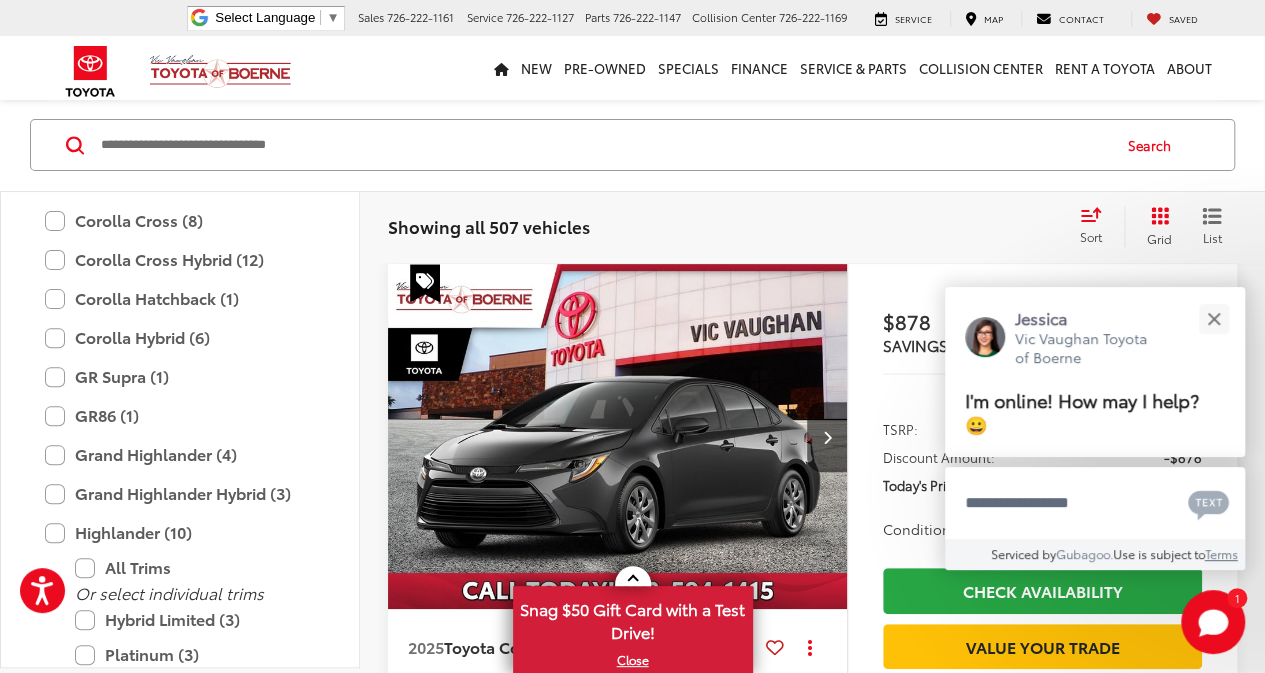 scroll, scrollTop: 157, scrollLeft: 0, axis: vertical 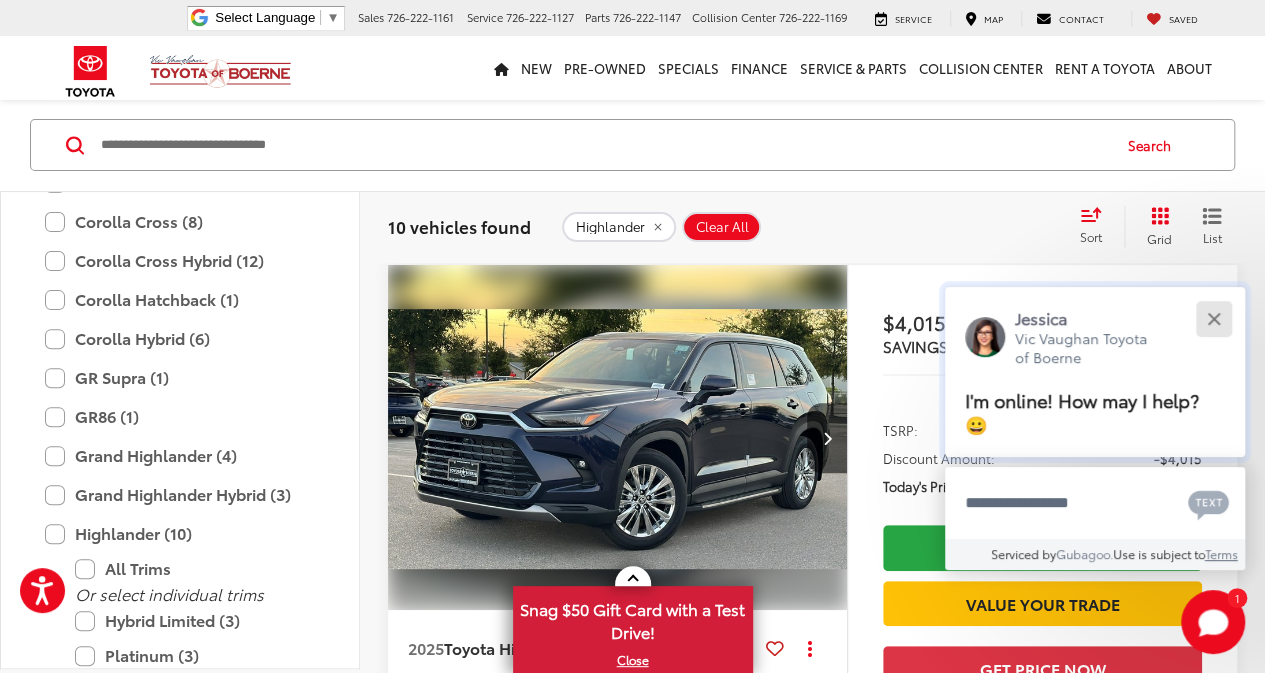 click at bounding box center [1213, 318] 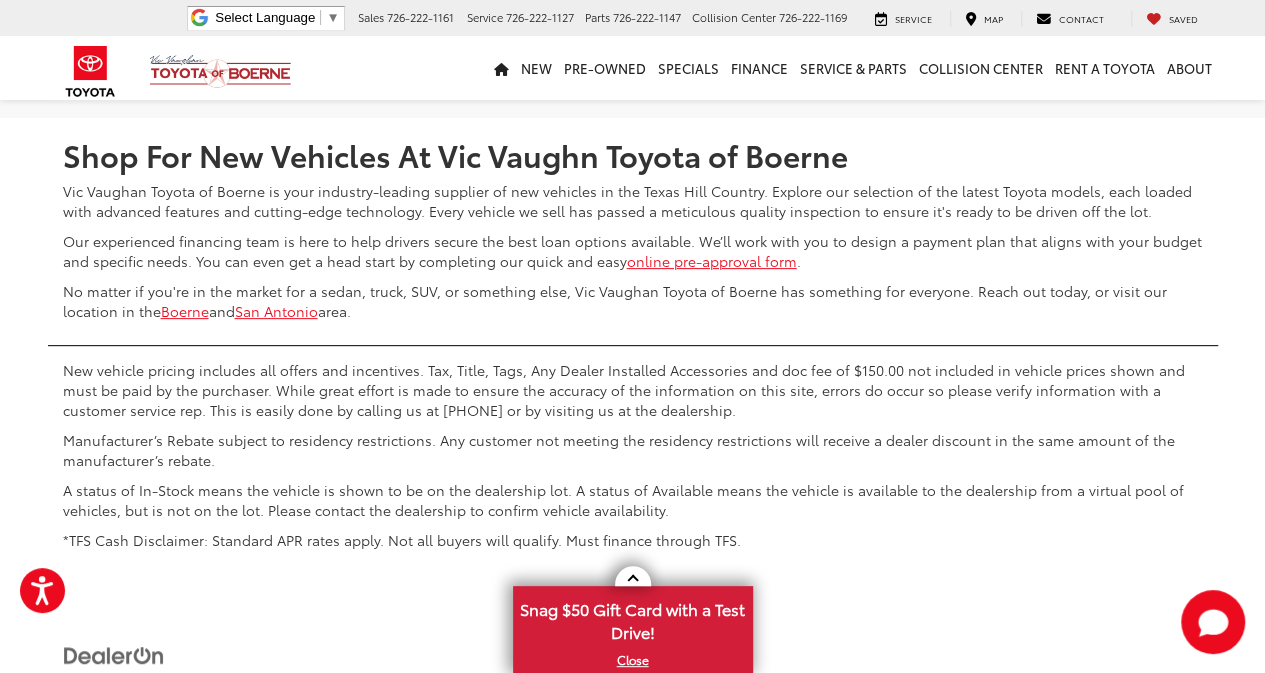 scroll, scrollTop: 7657, scrollLeft: 0, axis: vertical 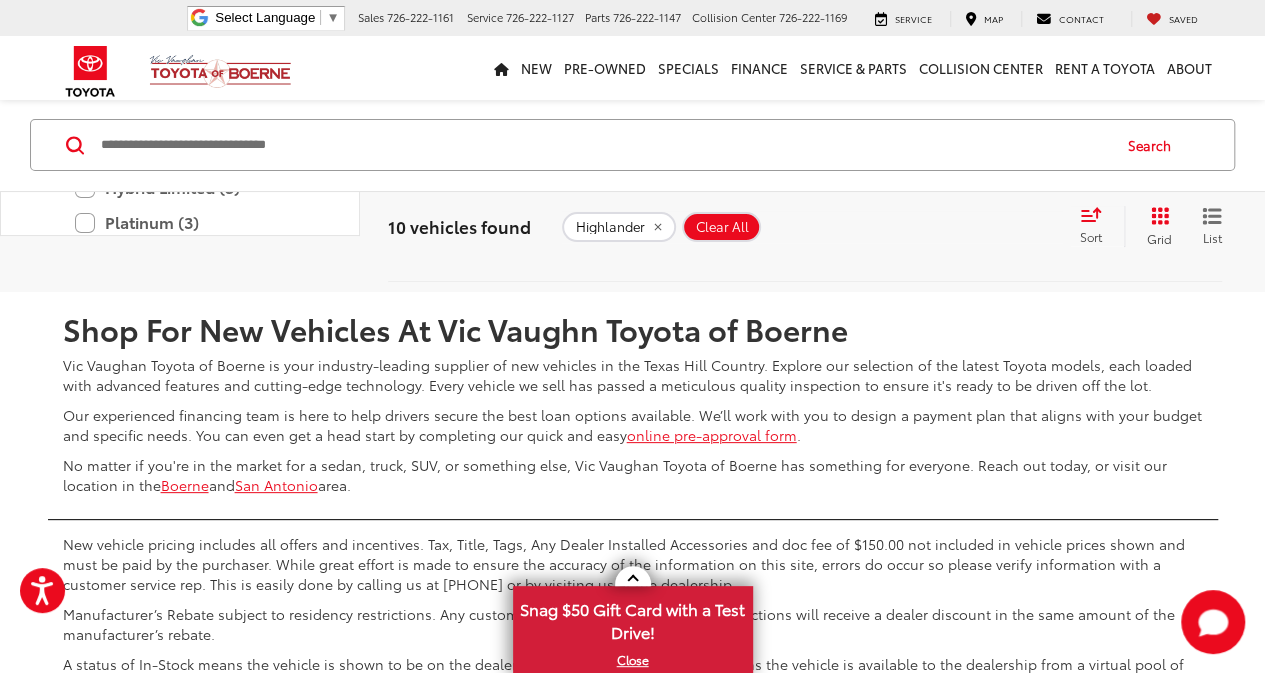 click on "Clear All" at bounding box center (722, 227) 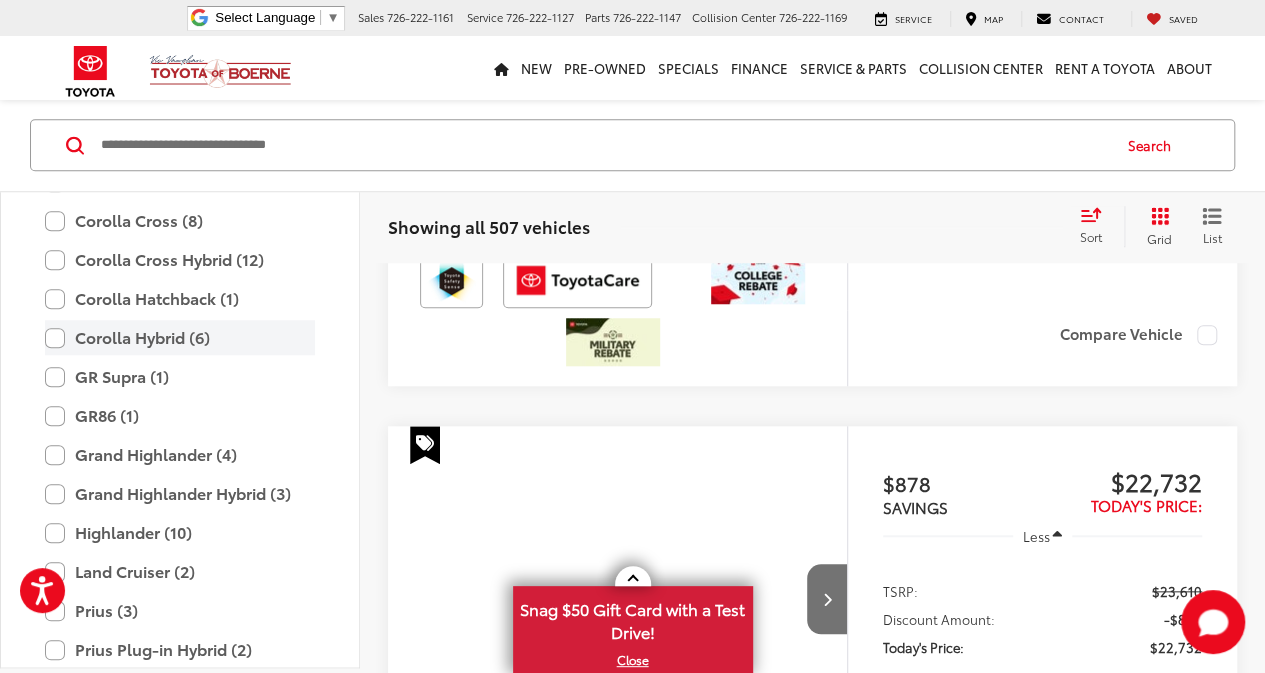 scroll, scrollTop: 157, scrollLeft: 0, axis: vertical 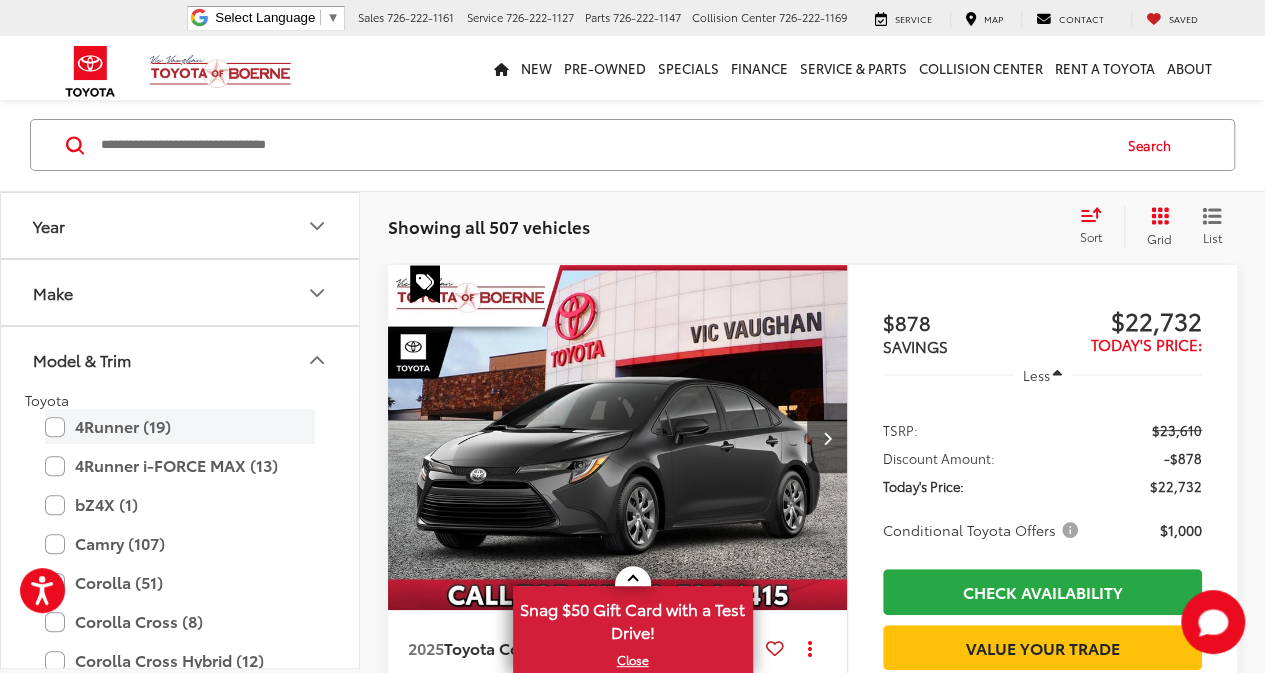 click on "4Runner (19)" at bounding box center [180, 426] 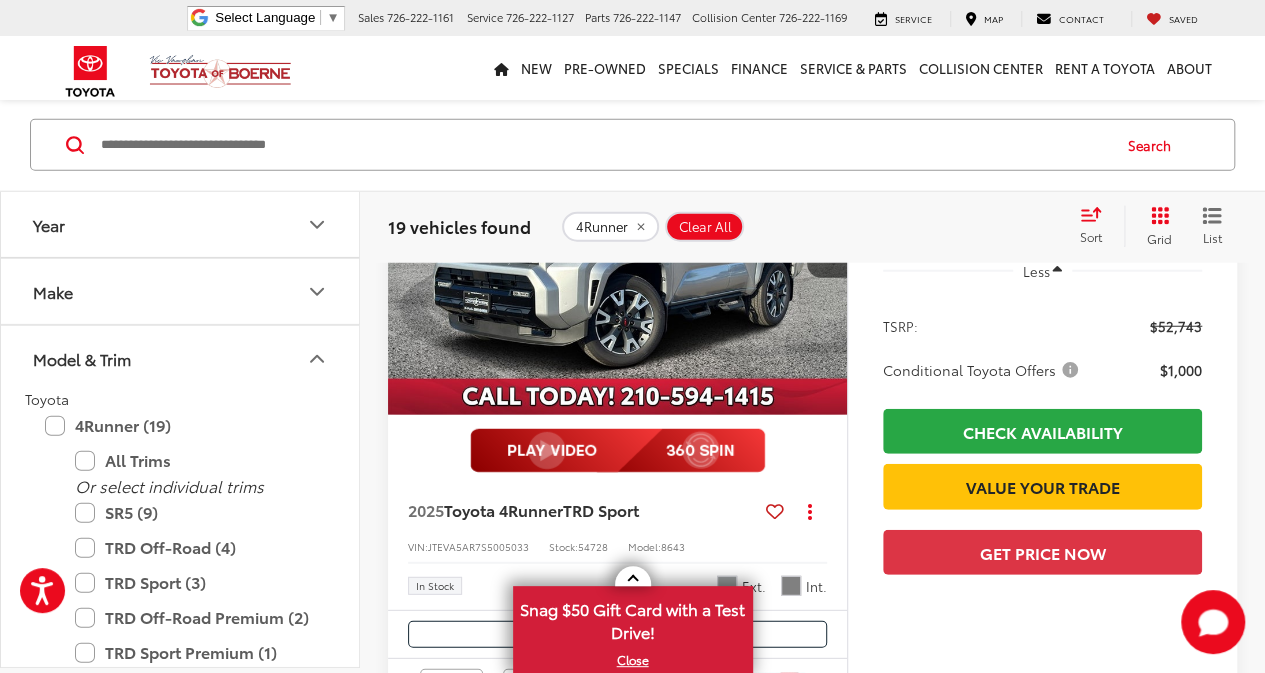scroll, scrollTop: 2457, scrollLeft: 0, axis: vertical 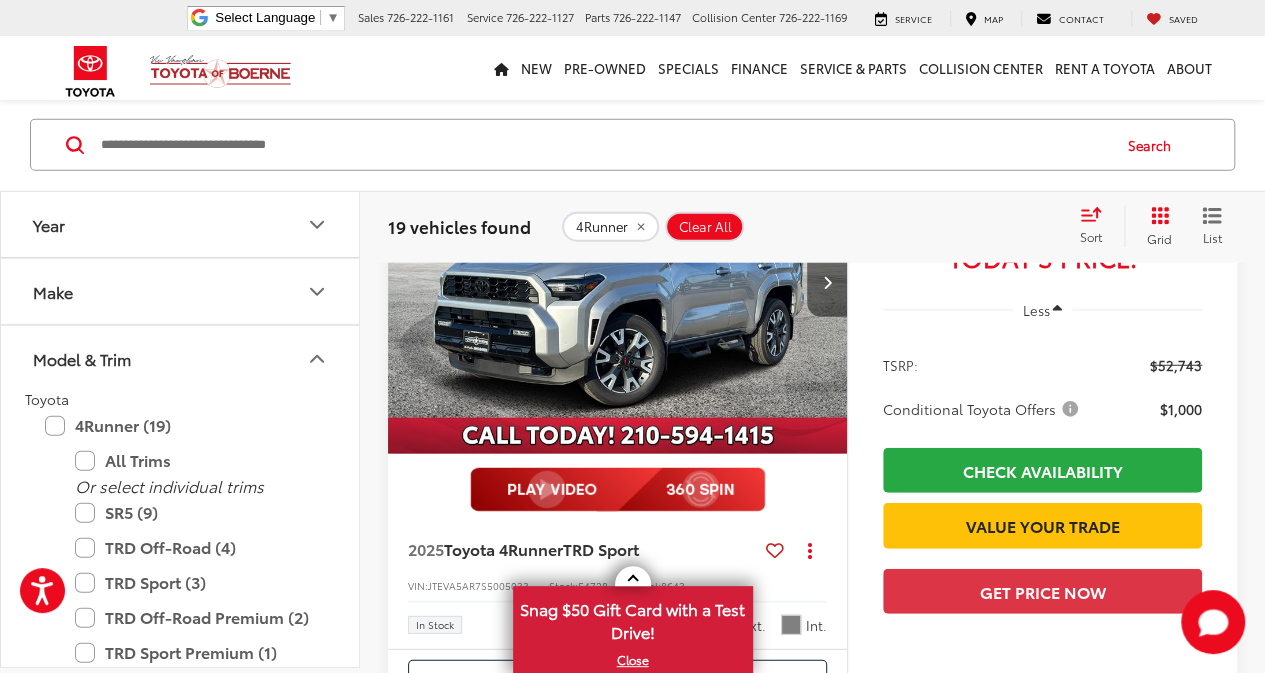click at bounding box center [826, 282] 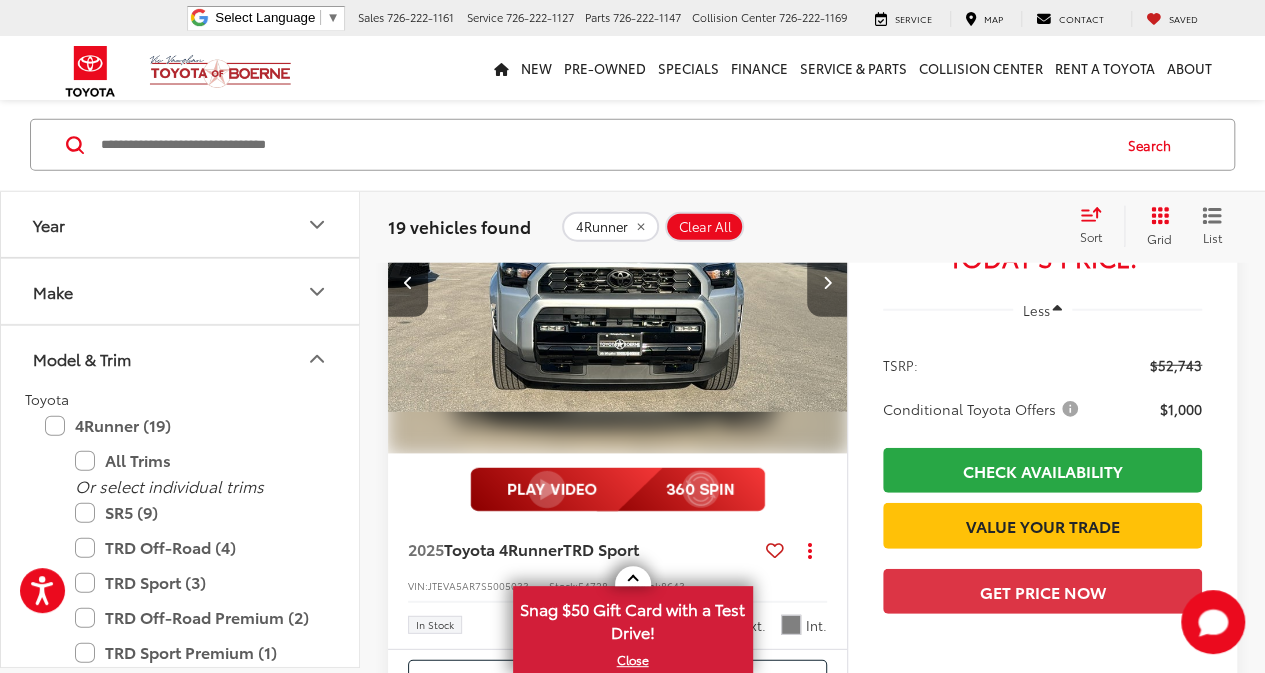 click at bounding box center (826, 282) 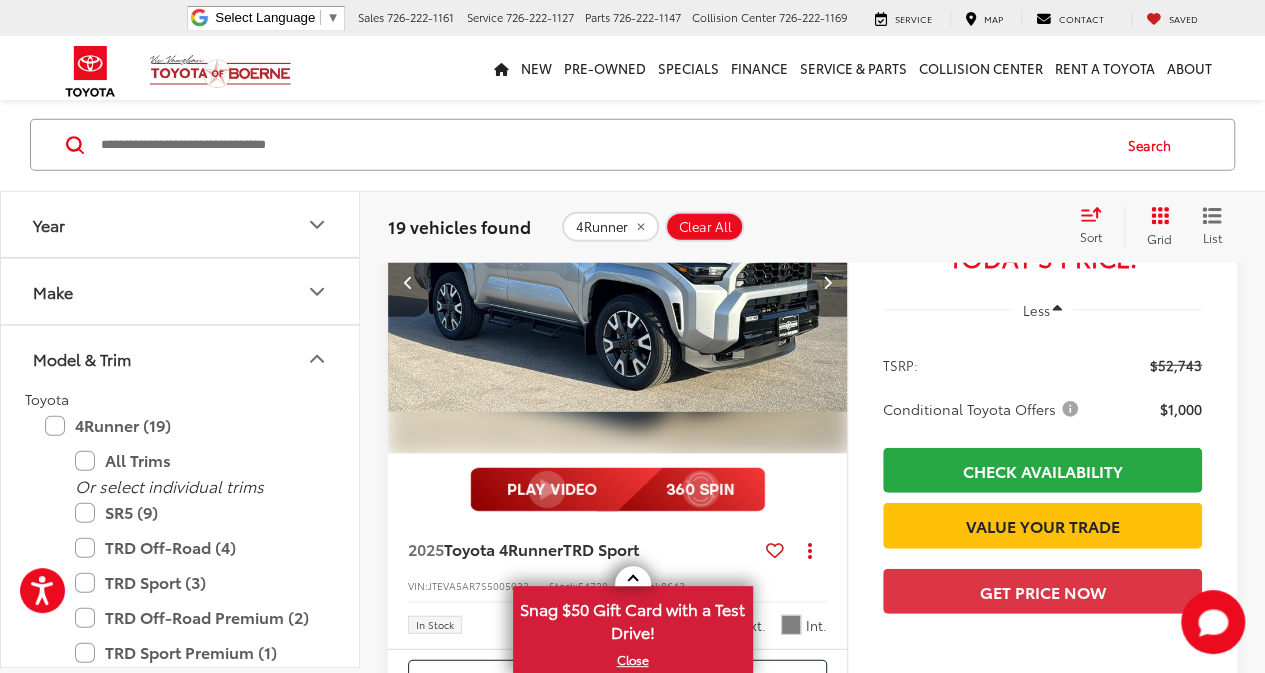 click at bounding box center (826, 282) 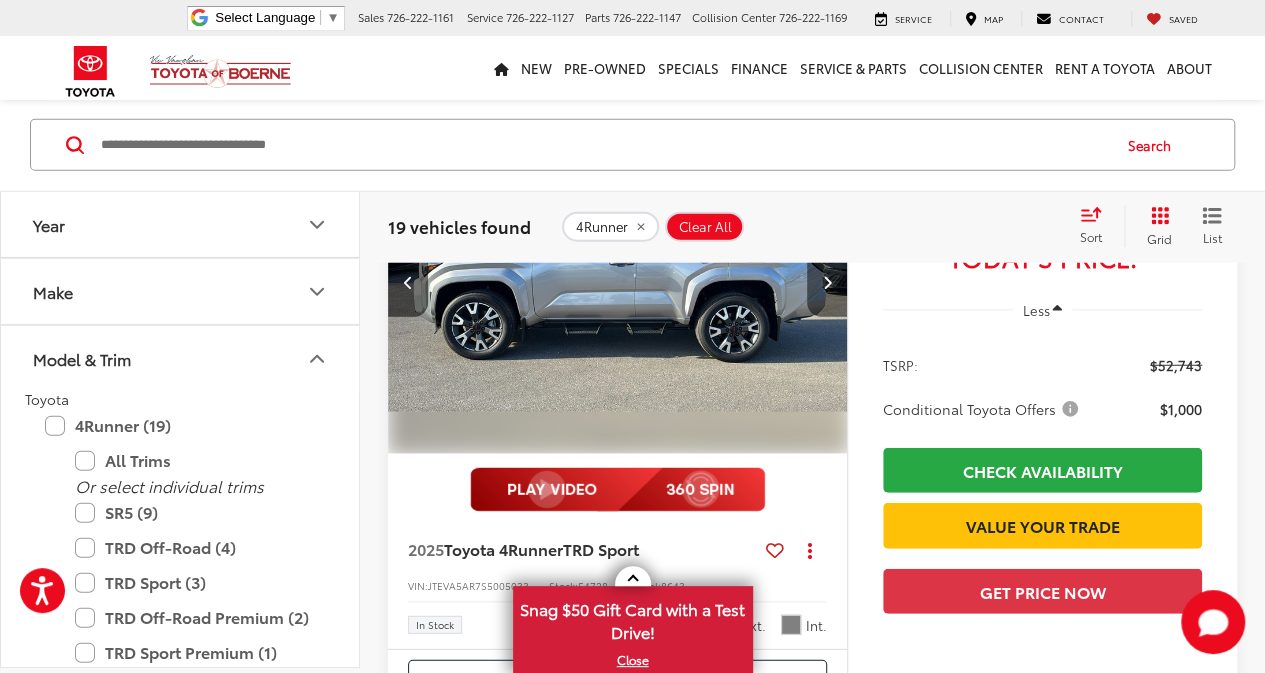 click at bounding box center (826, 282) 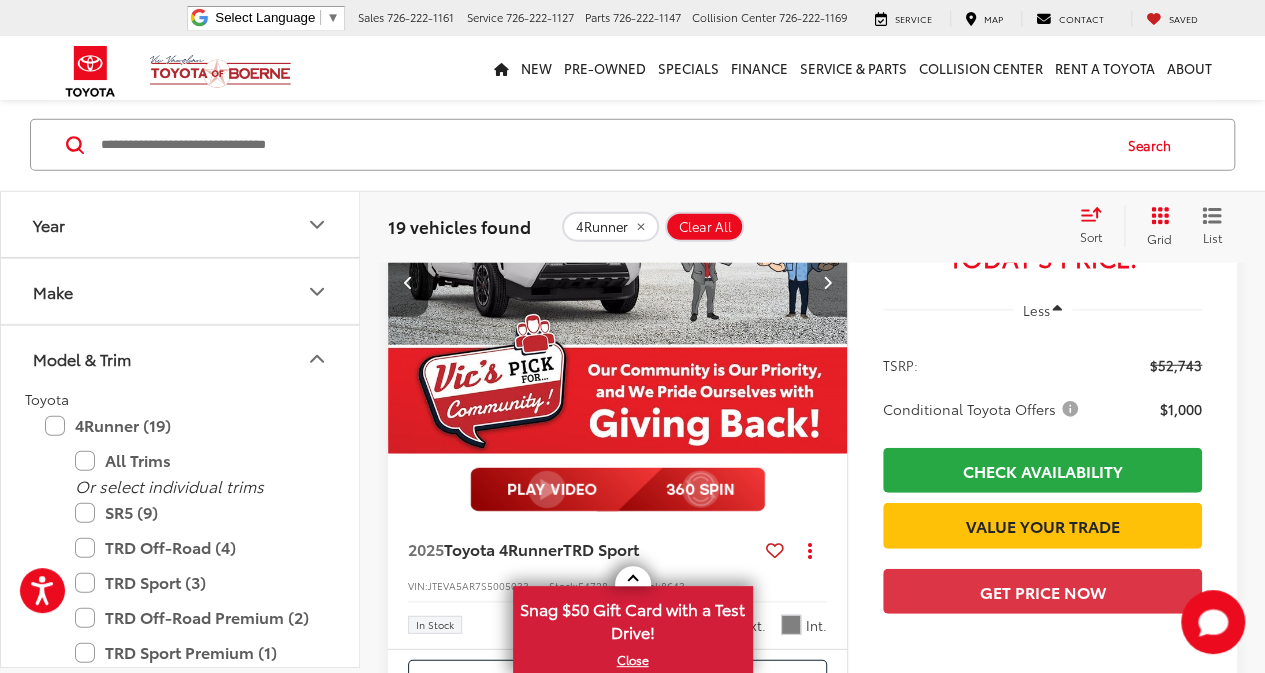 click at bounding box center (826, 282) 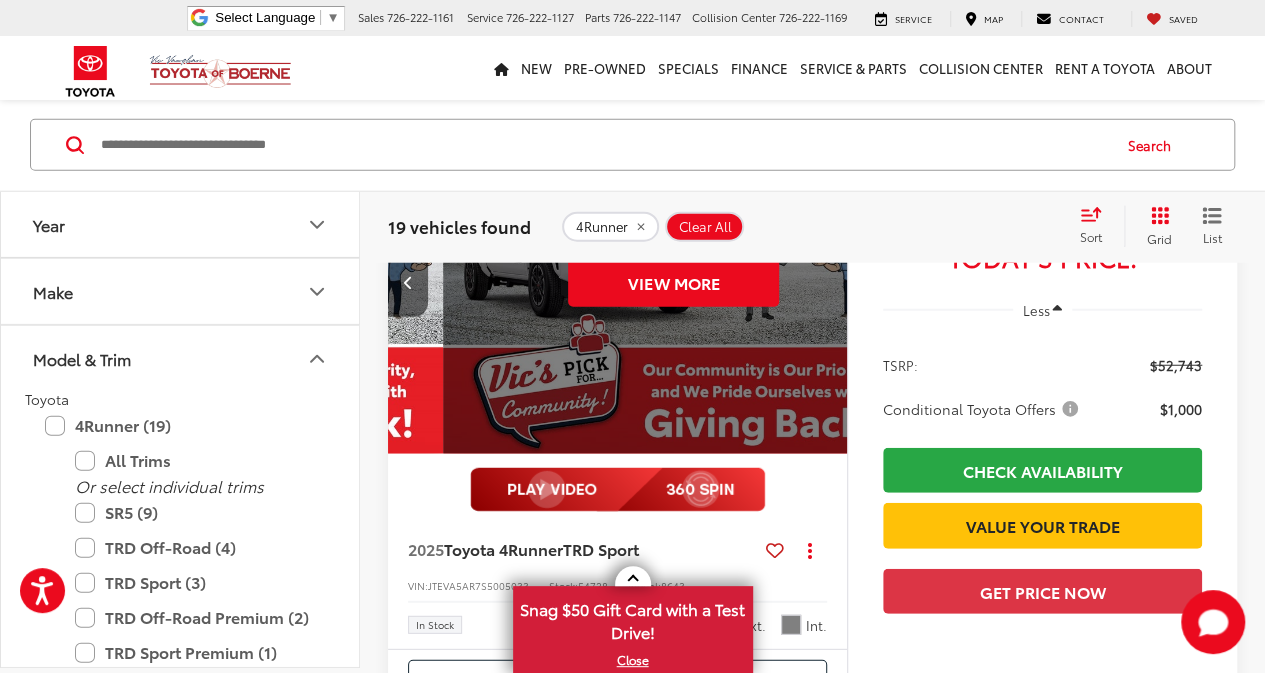 scroll, scrollTop: 0, scrollLeft: 2308, axis: horizontal 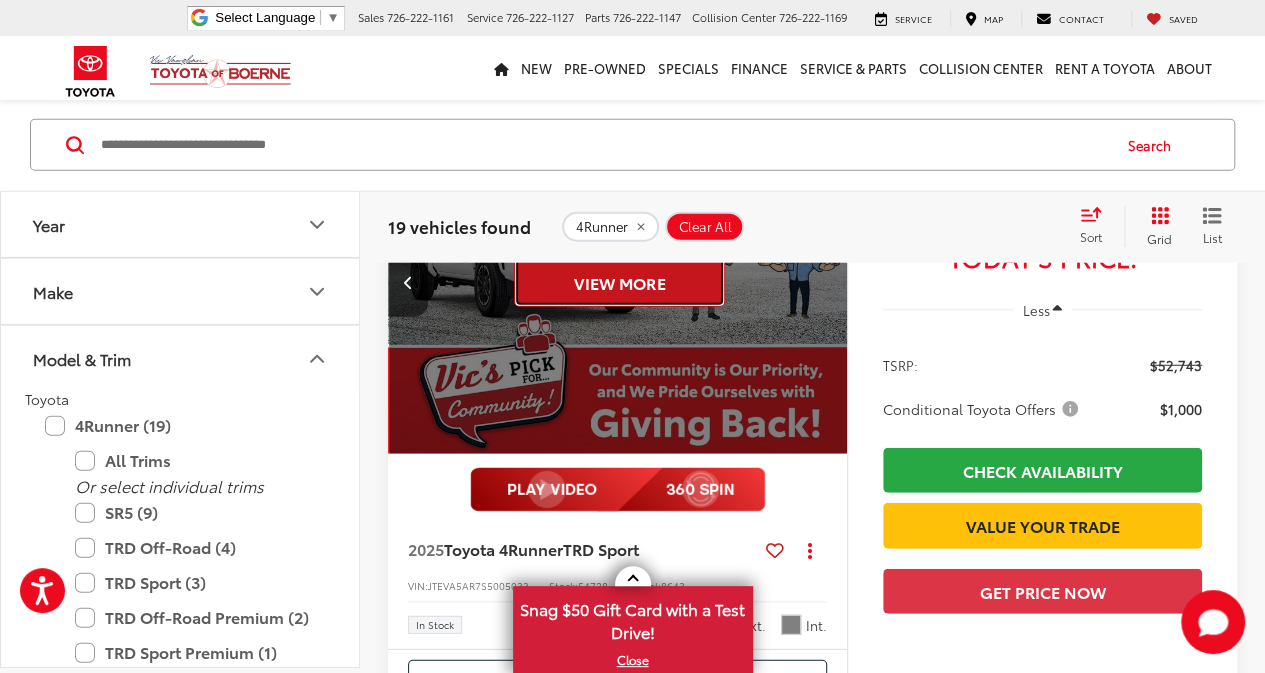 click on "View More" at bounding box center [619, 282] 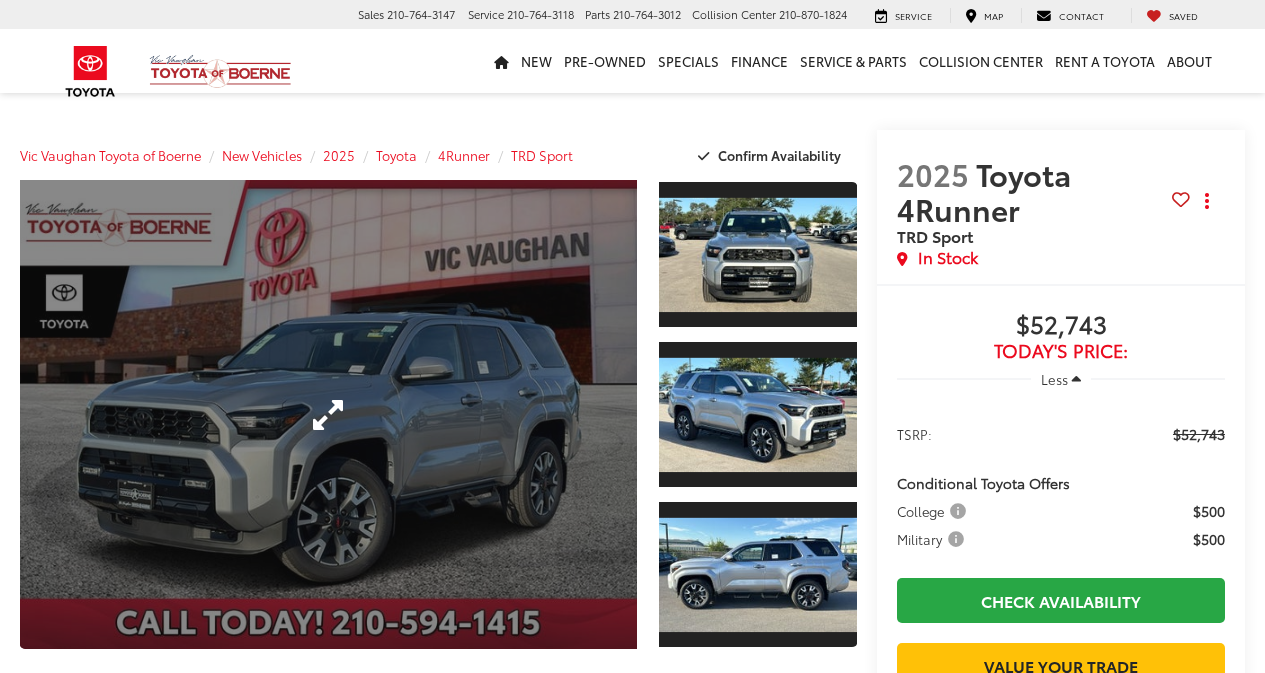 scroll, scrollTop: 0, scrollLeft: 0, axis: both 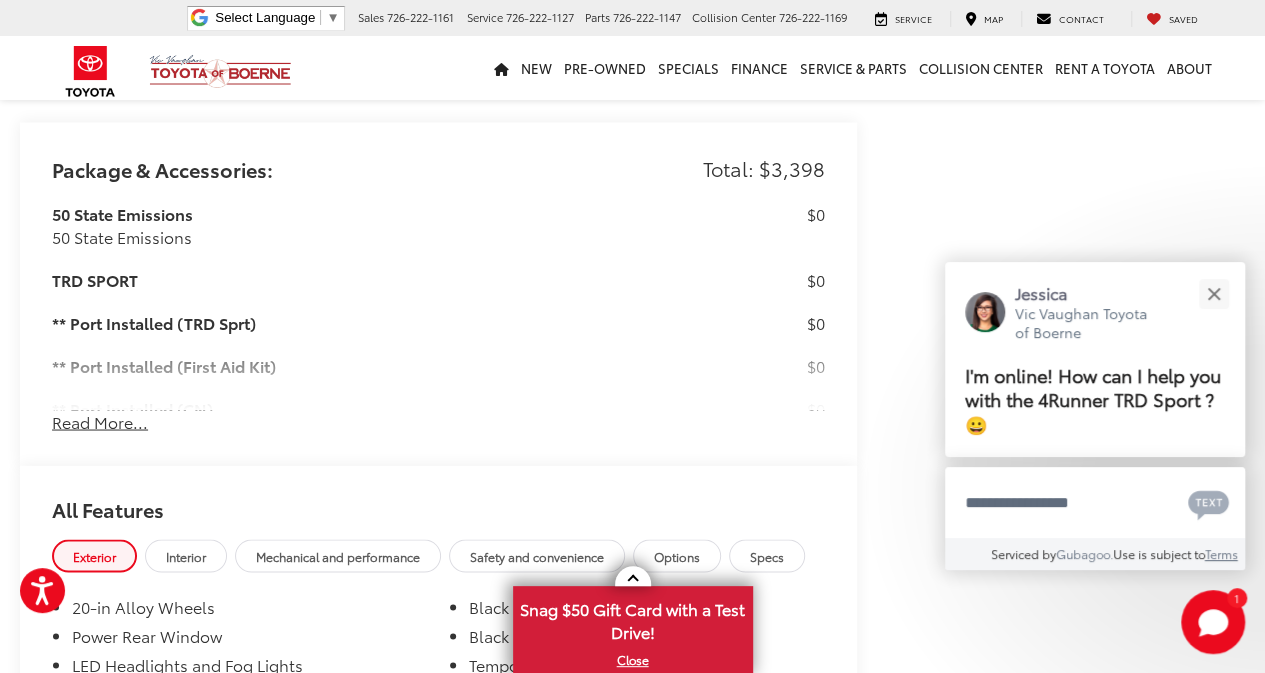 drag, startPoint x: 89, startPoint y: 422, endPoint x: 302, endPoint y: 443, distance: 214.03271 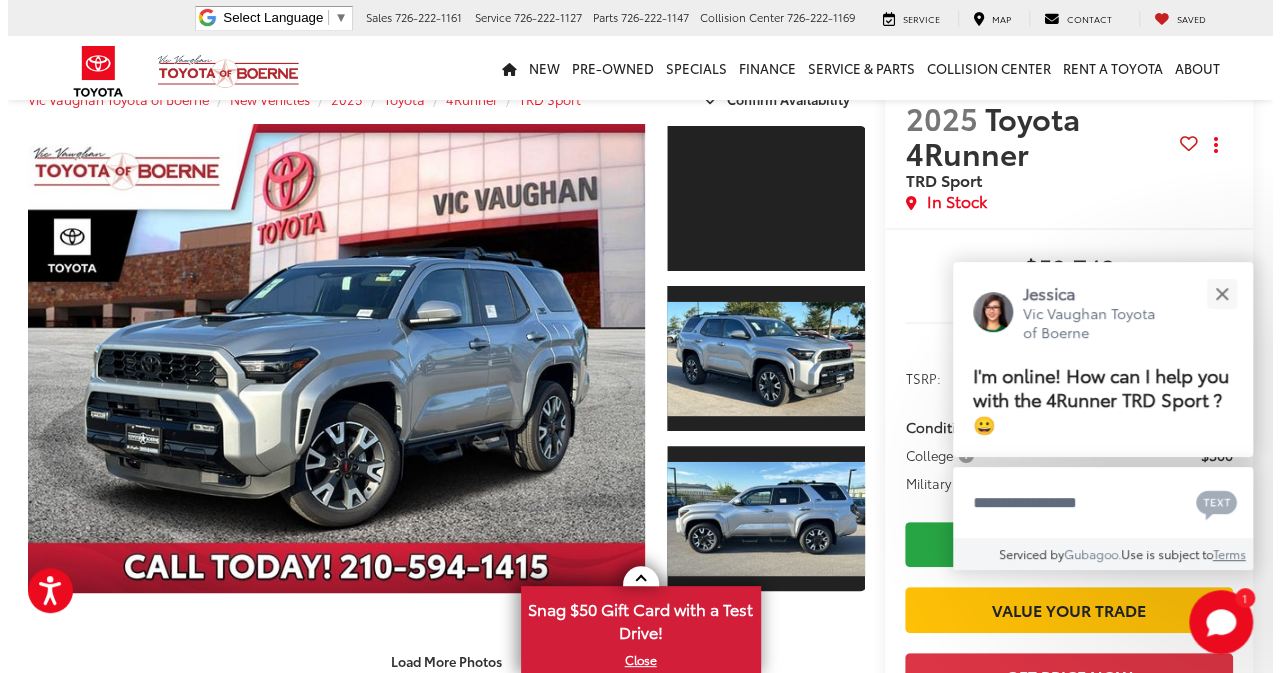 scroll, scrollTop: 4, scrollLeft: 0, axis: vertical 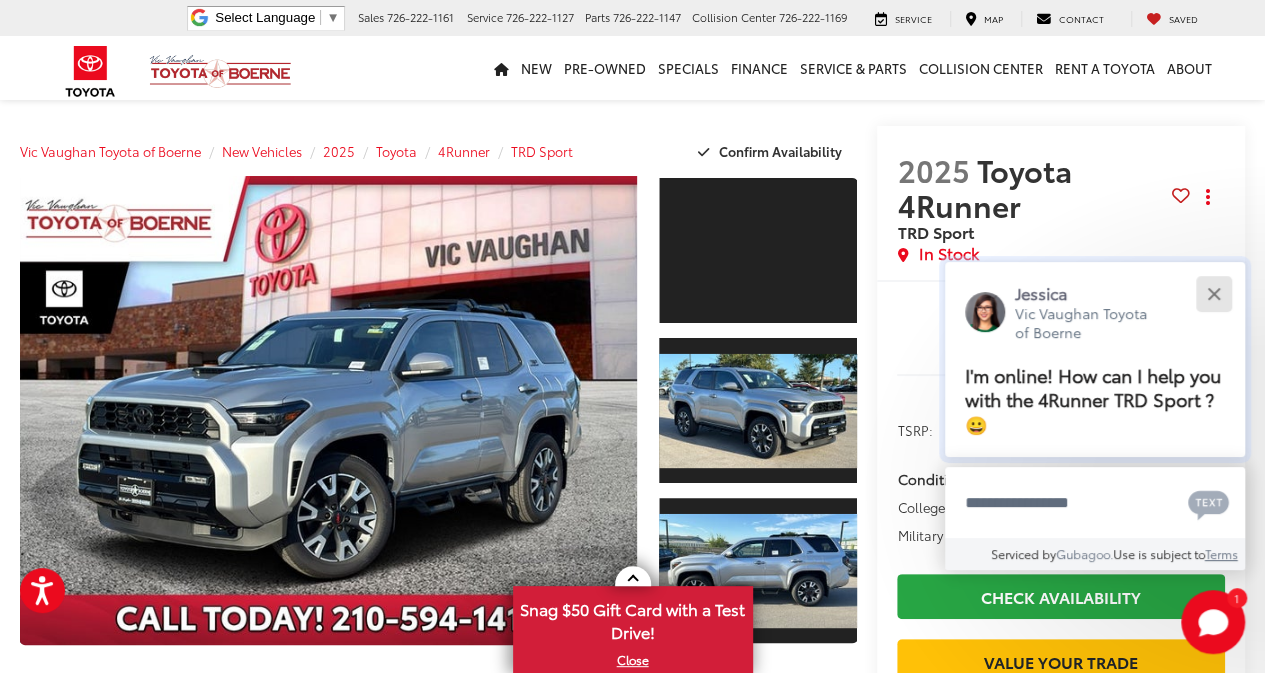 drag, startPoint x: 1215, startPoint y: 302, endPoint x: 1200, endPoint y: 297, distance: 15.811388 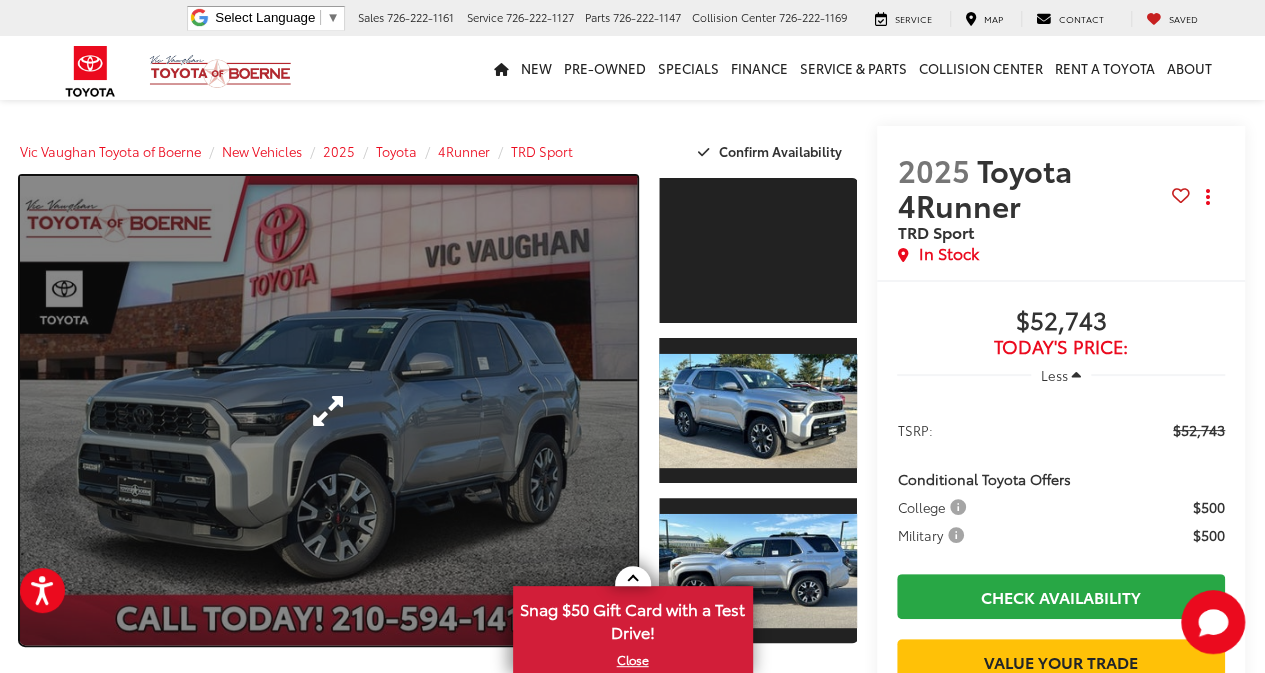 drag, startPoint x: 510, startPoint y: 442, endPoint x: 574, endPoint y: 442, distance: 64 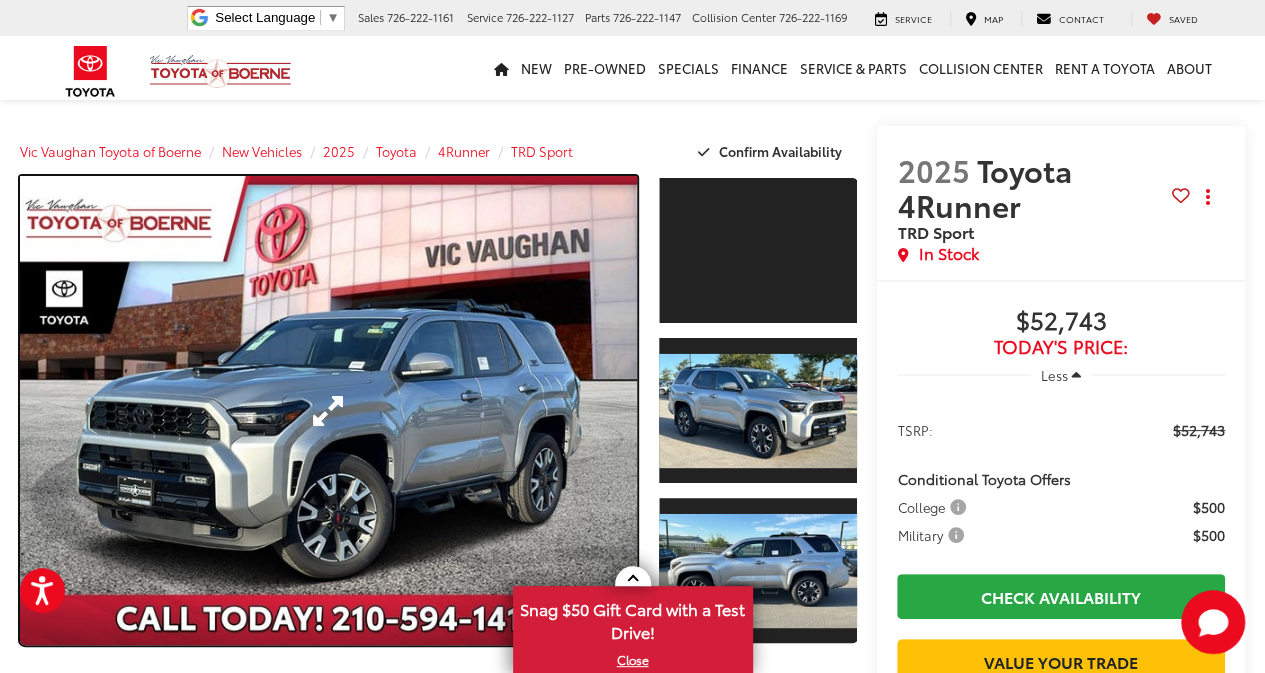 click at bounding box center (328, 410) 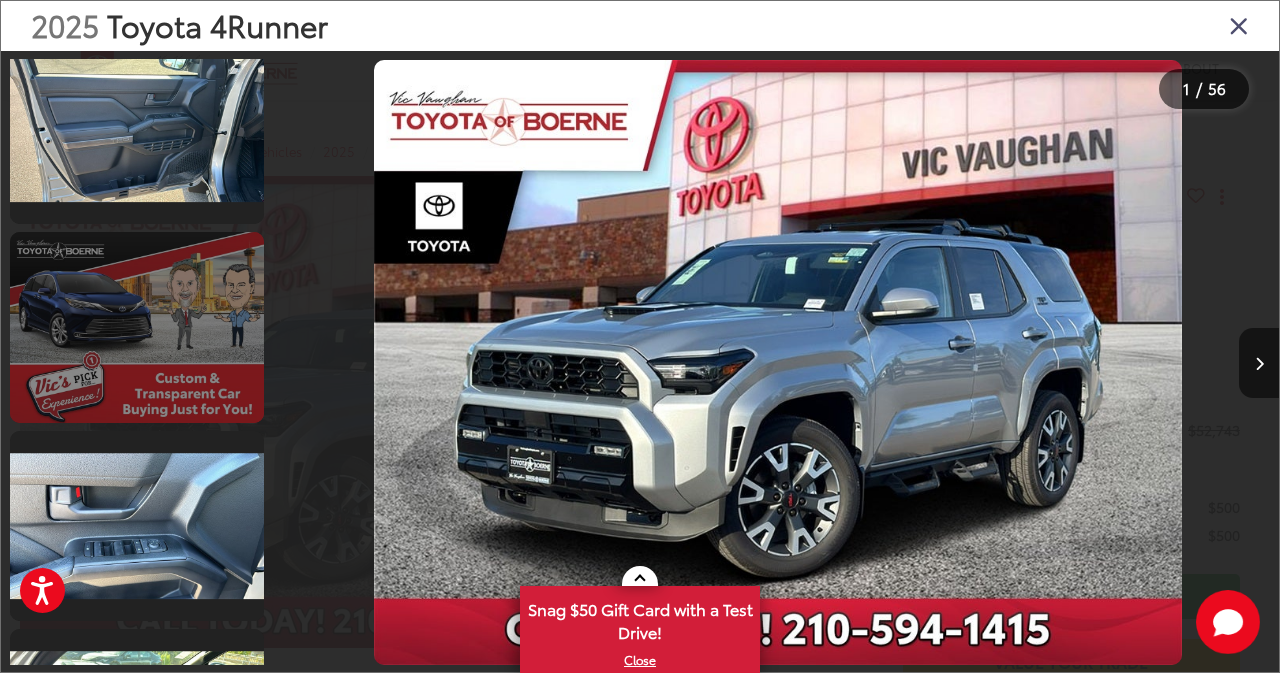 scroll, scrollTop: 2600, scrollLeft: 0, axis: vertical 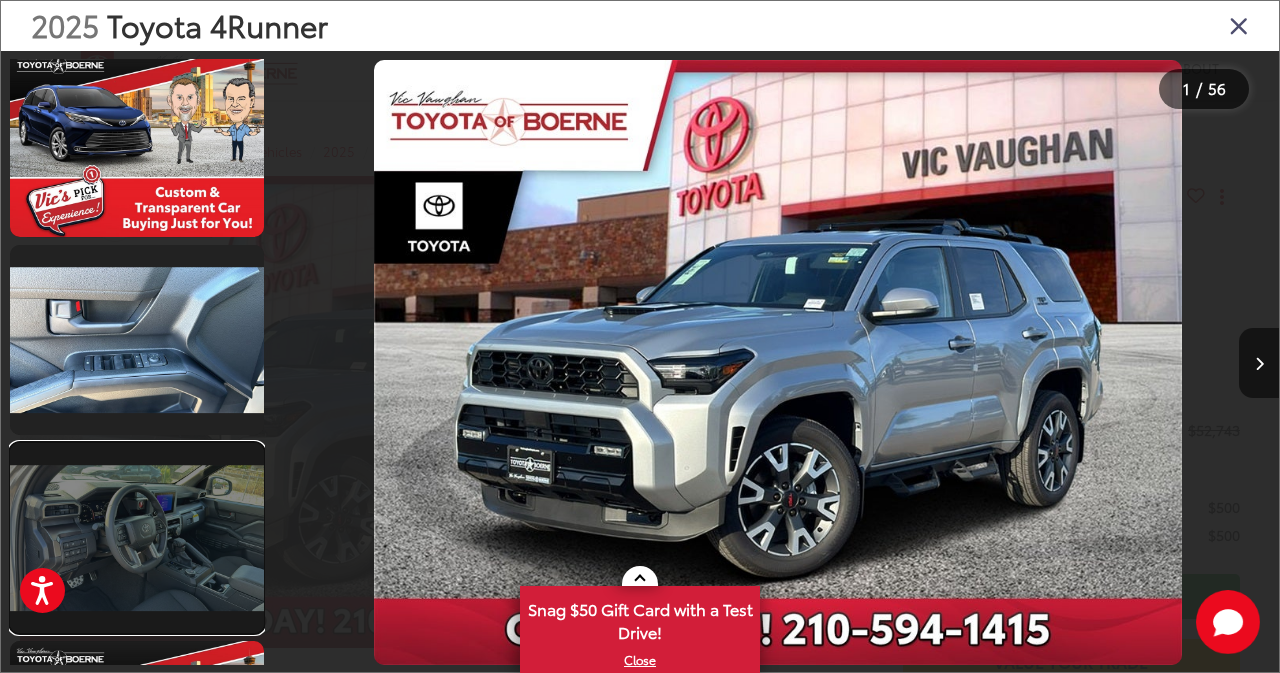 click at bounding box center [137, 538] 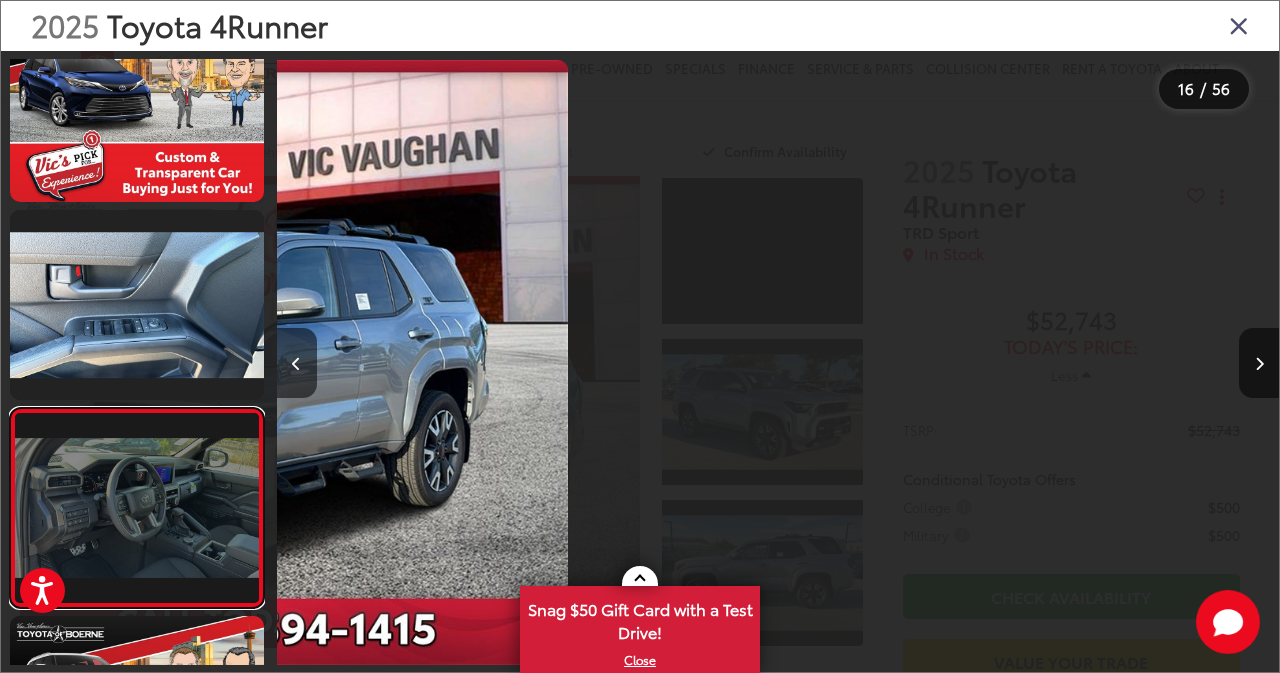 scroll, scrollTop: 2829, scrollLeft: 0, axis: vertical 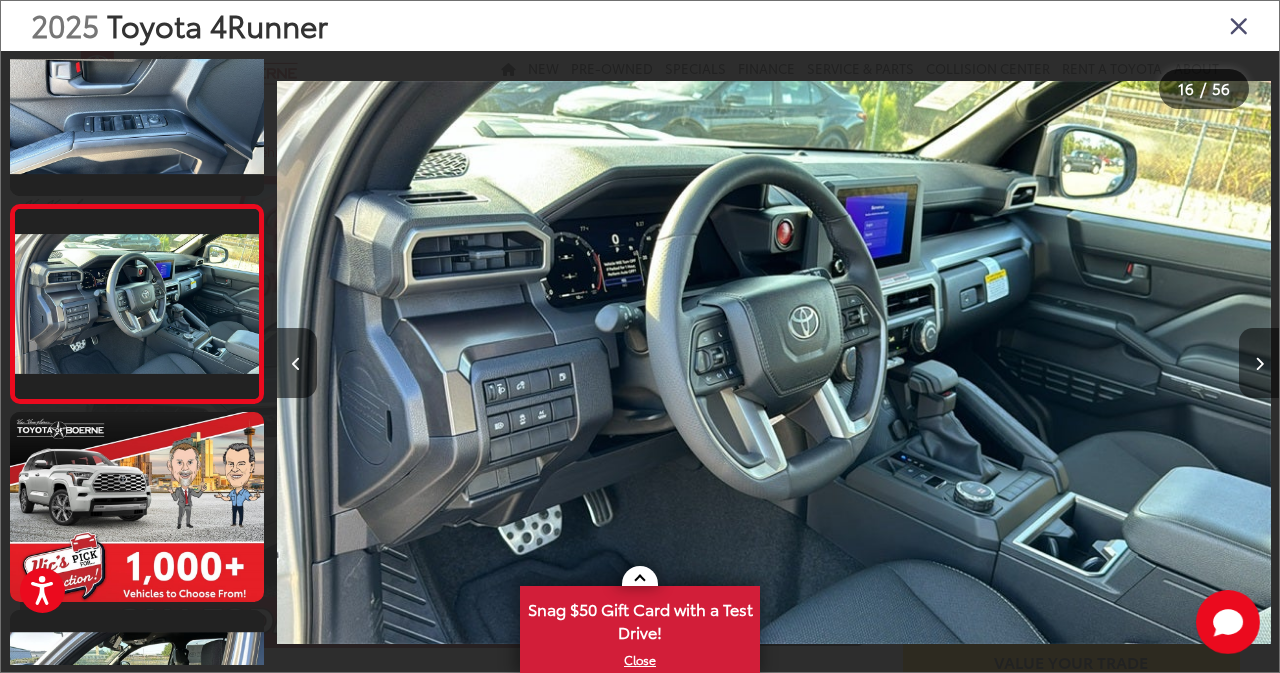 click at bounding box center [1259, 363] 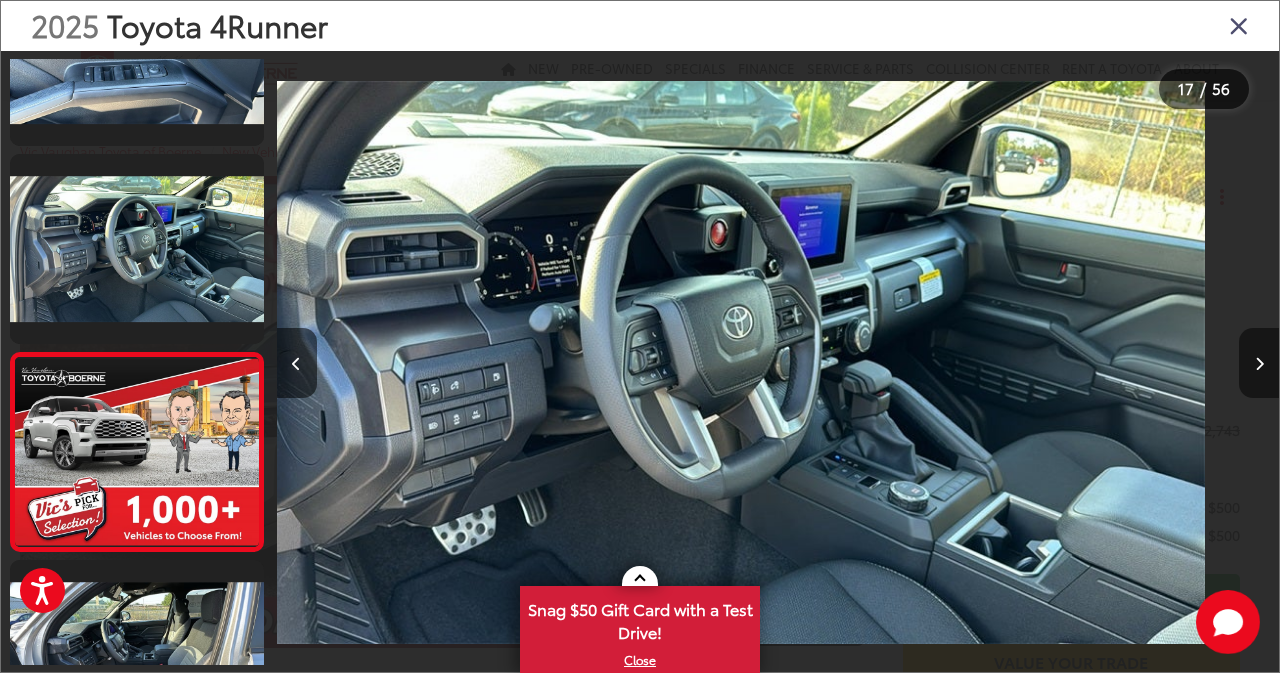 scroll, scrollTop: 2974, scrollLeft: 0, axis: vertical 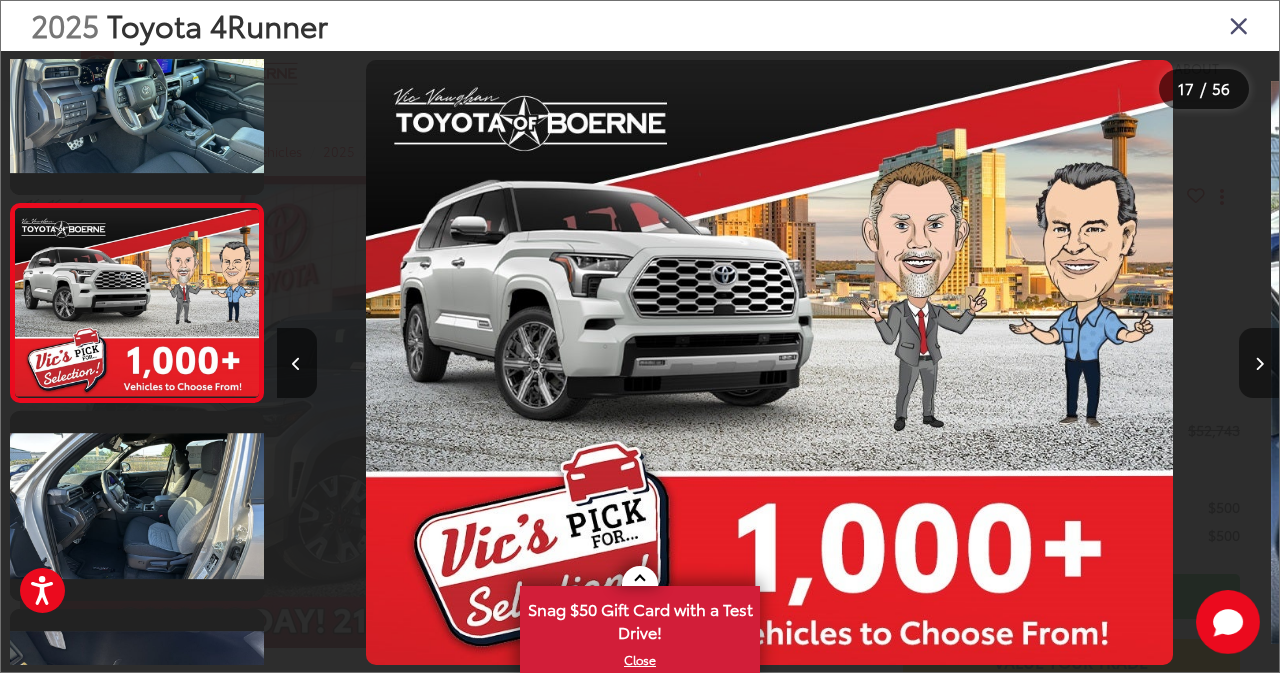 click at bounding box center [1259, 363] 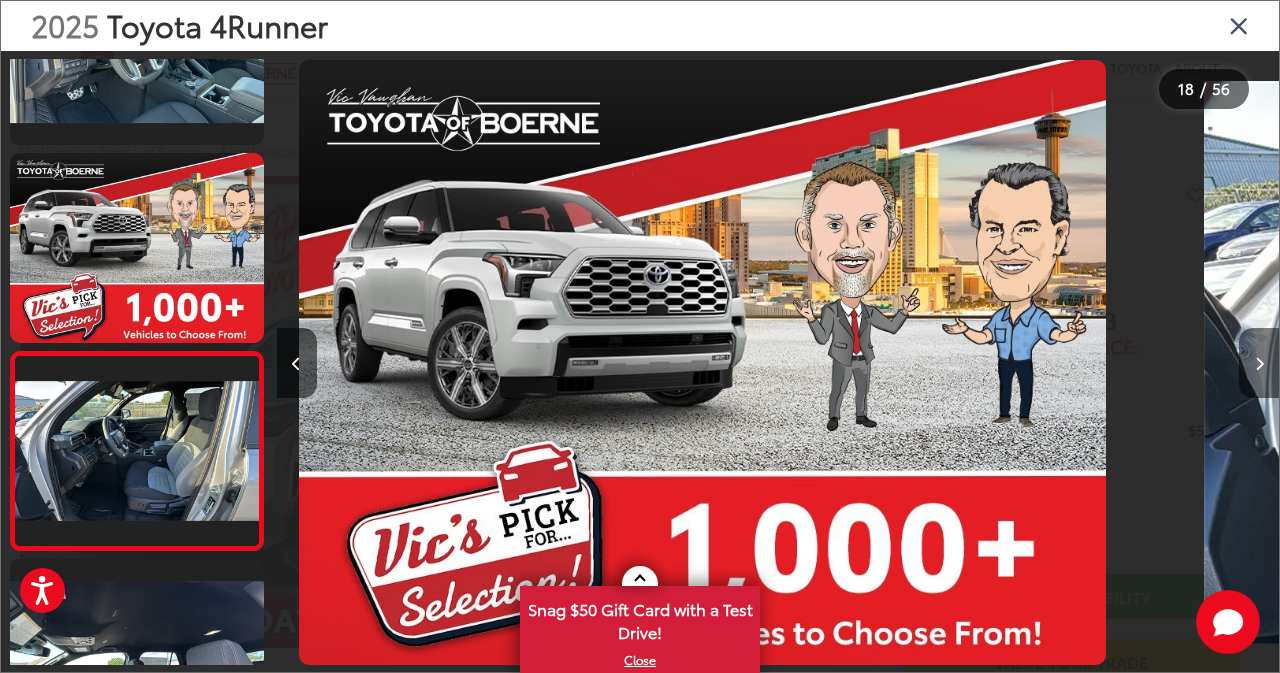 scroll, scrollTop: 3188, scrollLeft: 0, axis: vertical 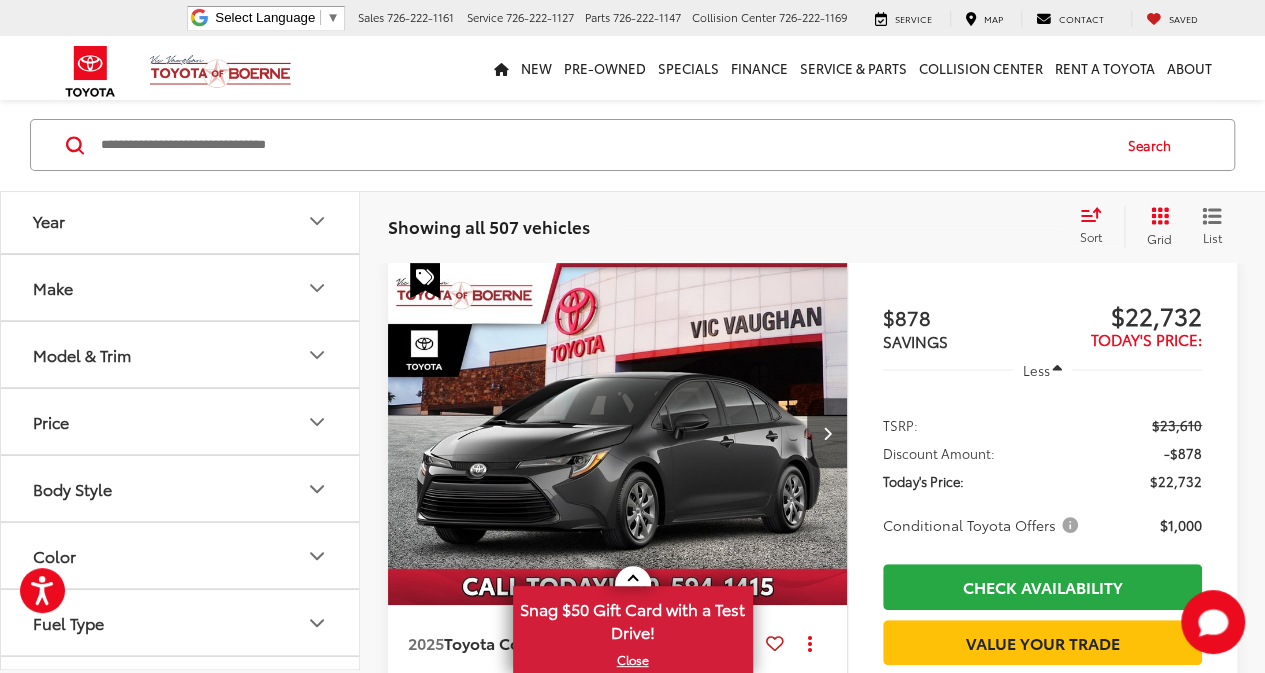 click 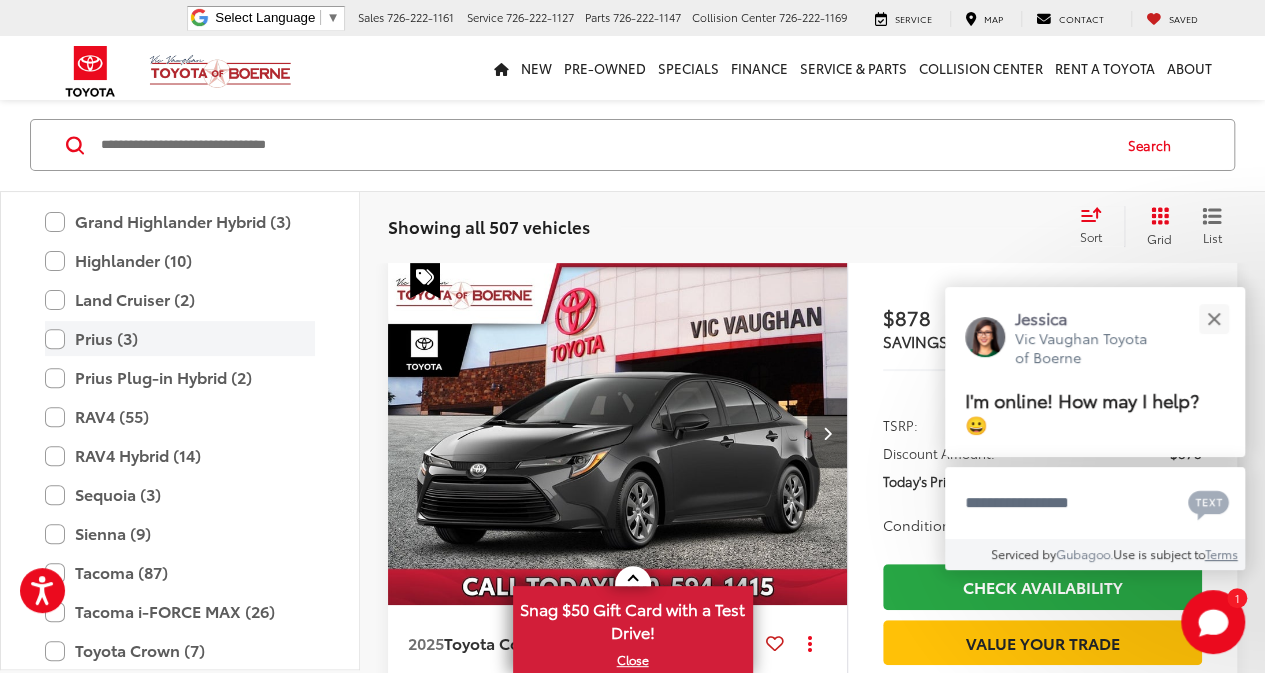 scroll, scrollTop: 700, scrollLeft: 0, axis: vertical 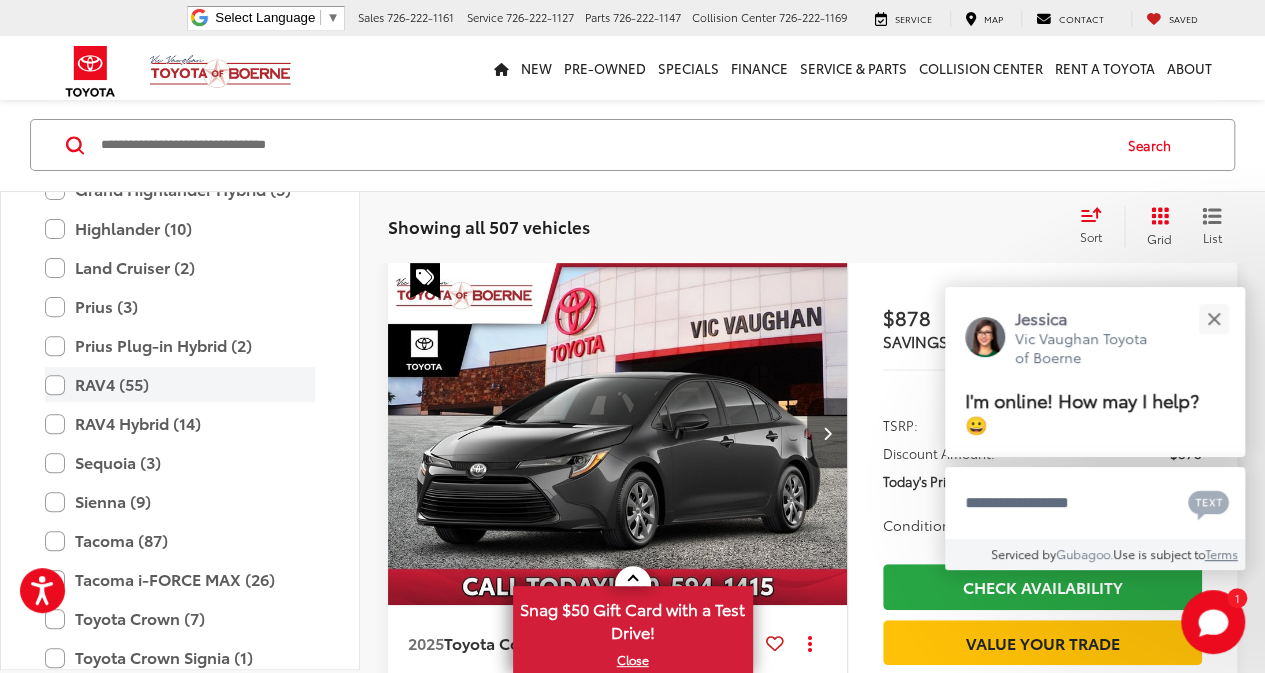 click on "RAV4 (55)" at bounding box center [180, 384] 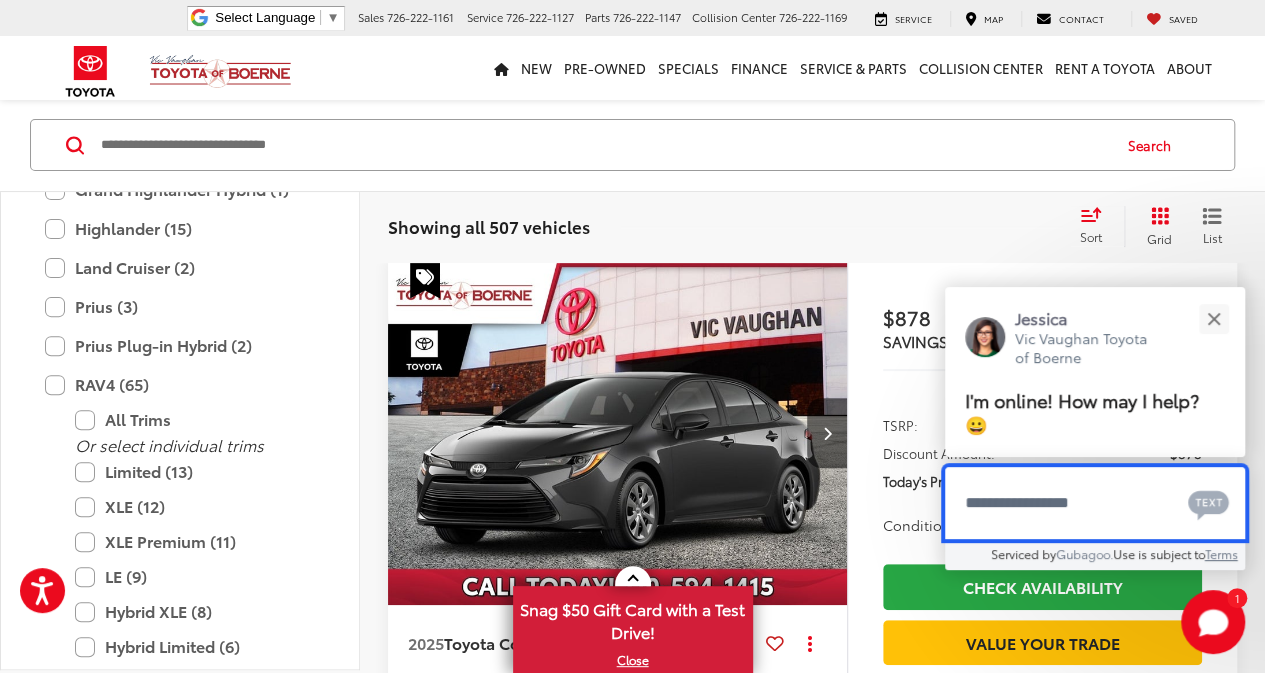 scroll, scrollTop: 157, scrollLeft: 0, axis: vertical 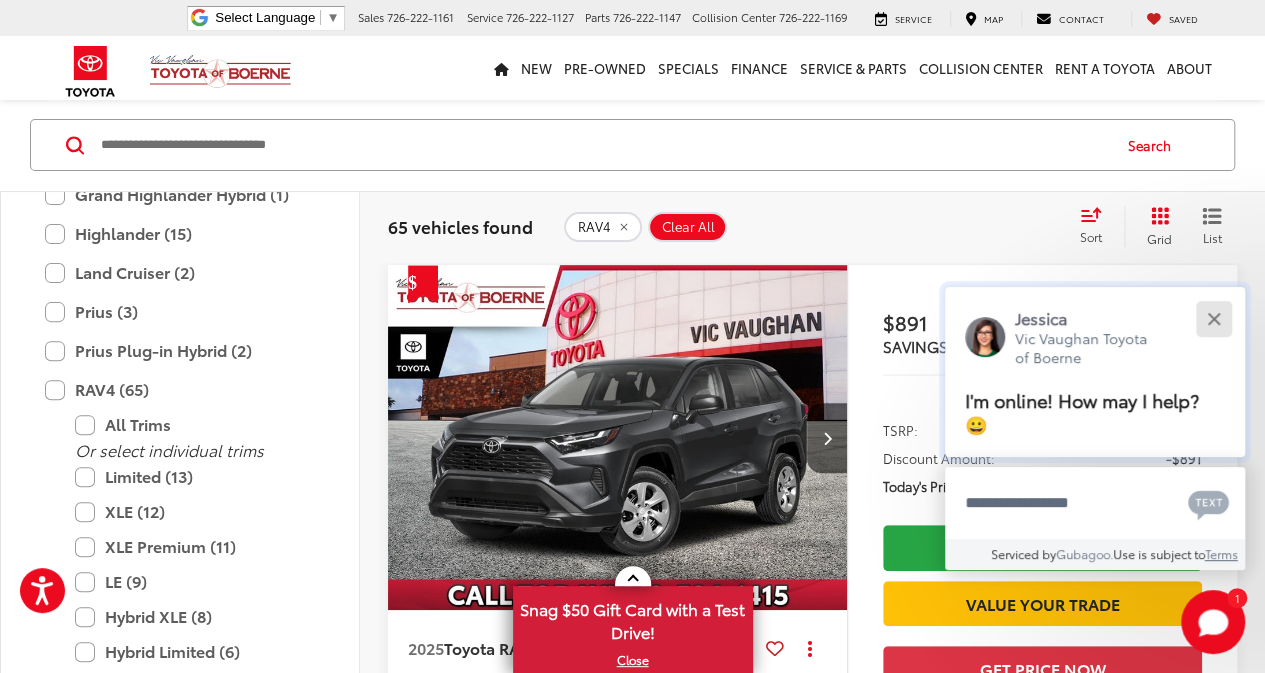 click at bounding box center [1213, 318] 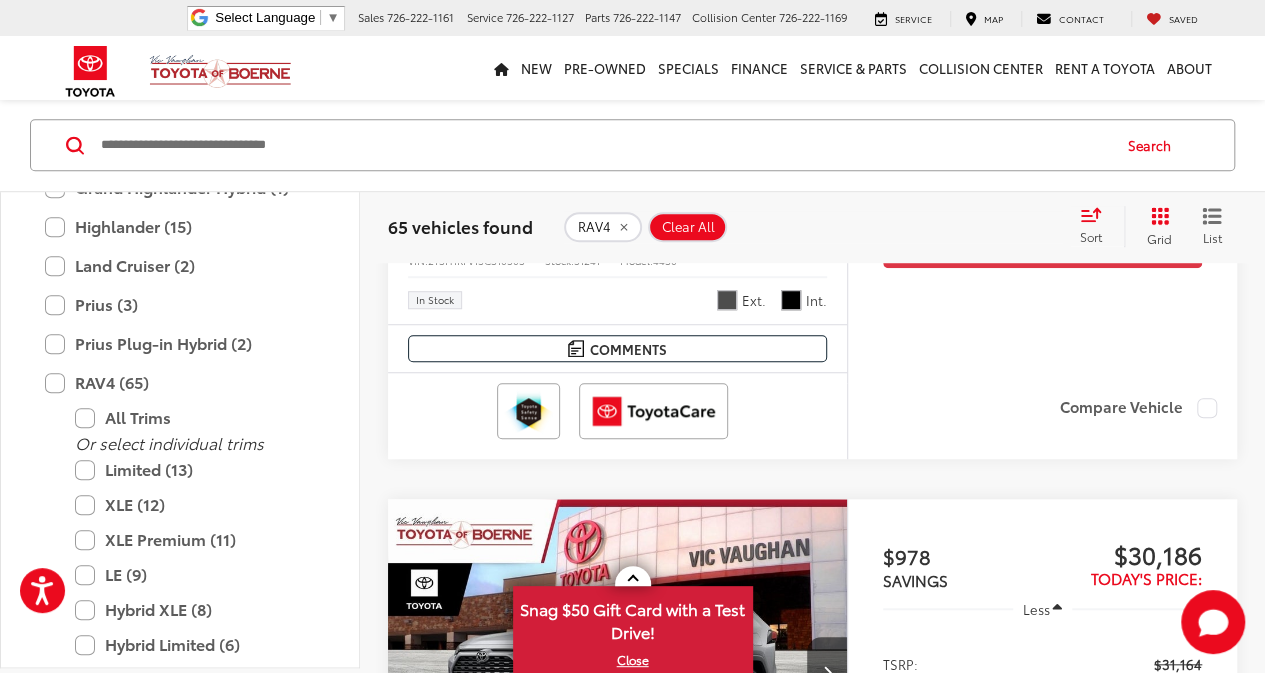 scroll, scrollTop: 757, scrollLeft: 0, axis: vertical 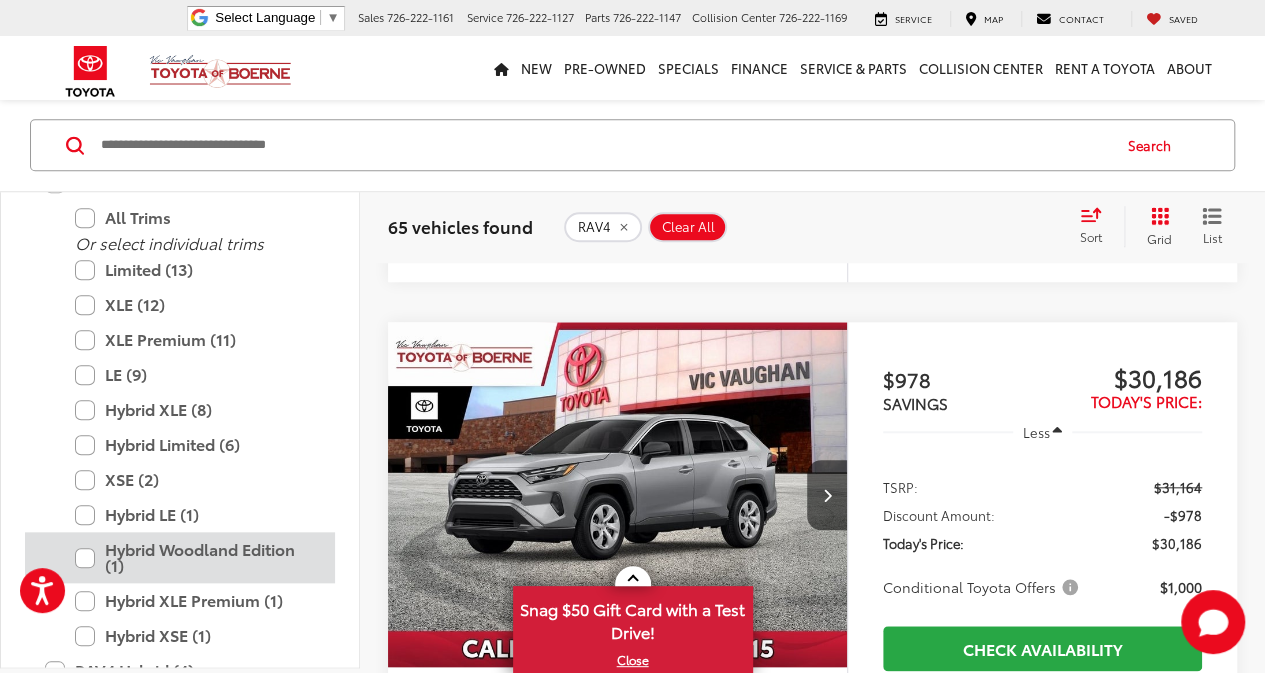 click on "Hybrid Woodland Edition (1)" at bounding box center [195, 557] 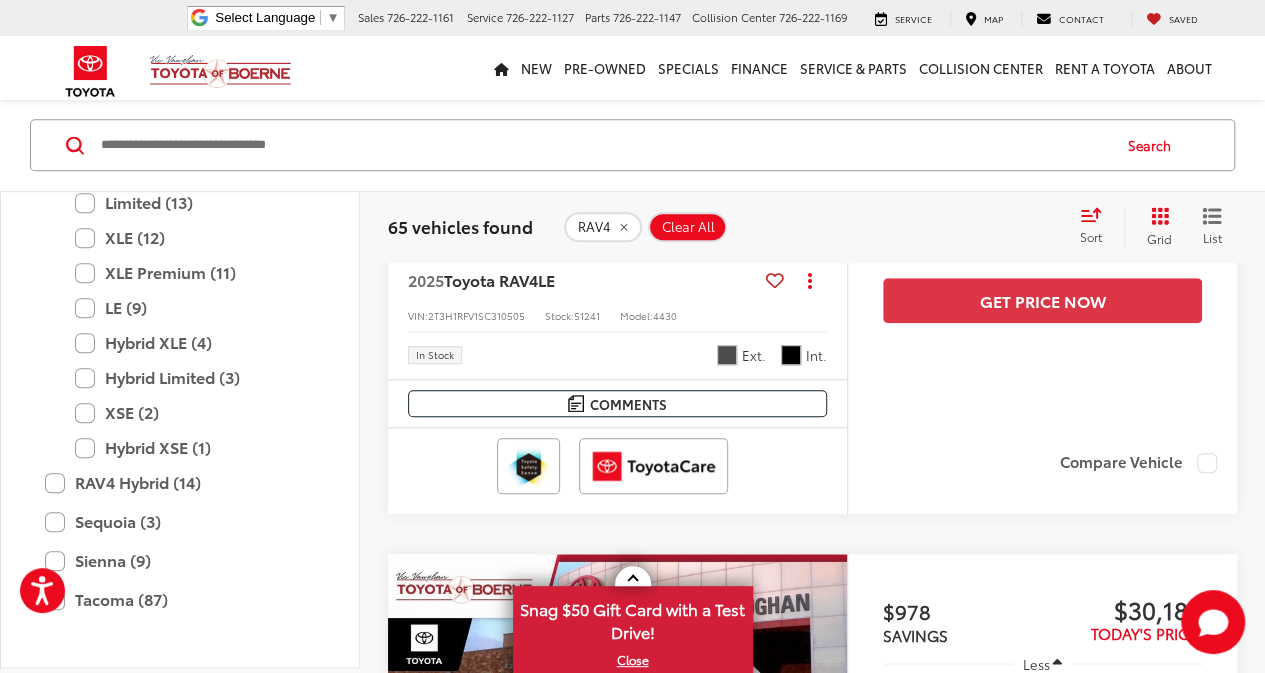 scroll, scrollTop: 168, scrollLeft: 0, axis: vertical 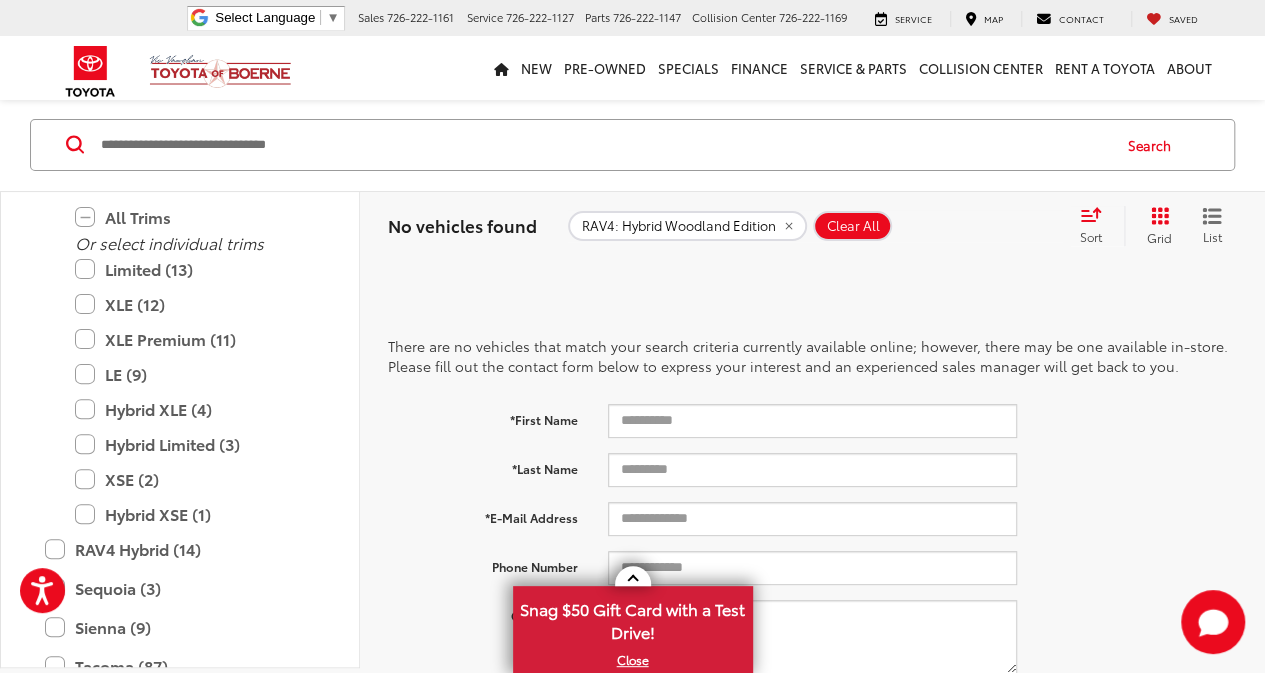 click on "Clear All" at bounding box center (853, 227) 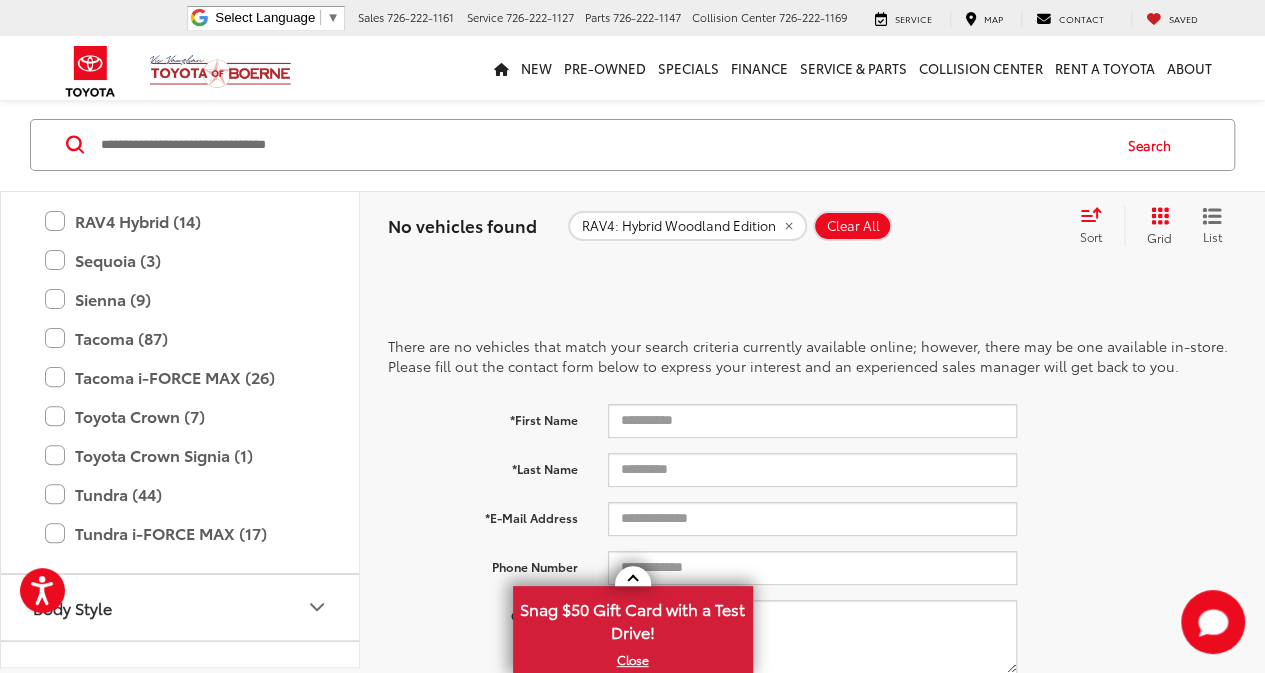 scroll, scrollTop: 37, scrollLeft: 0, axis: vertical 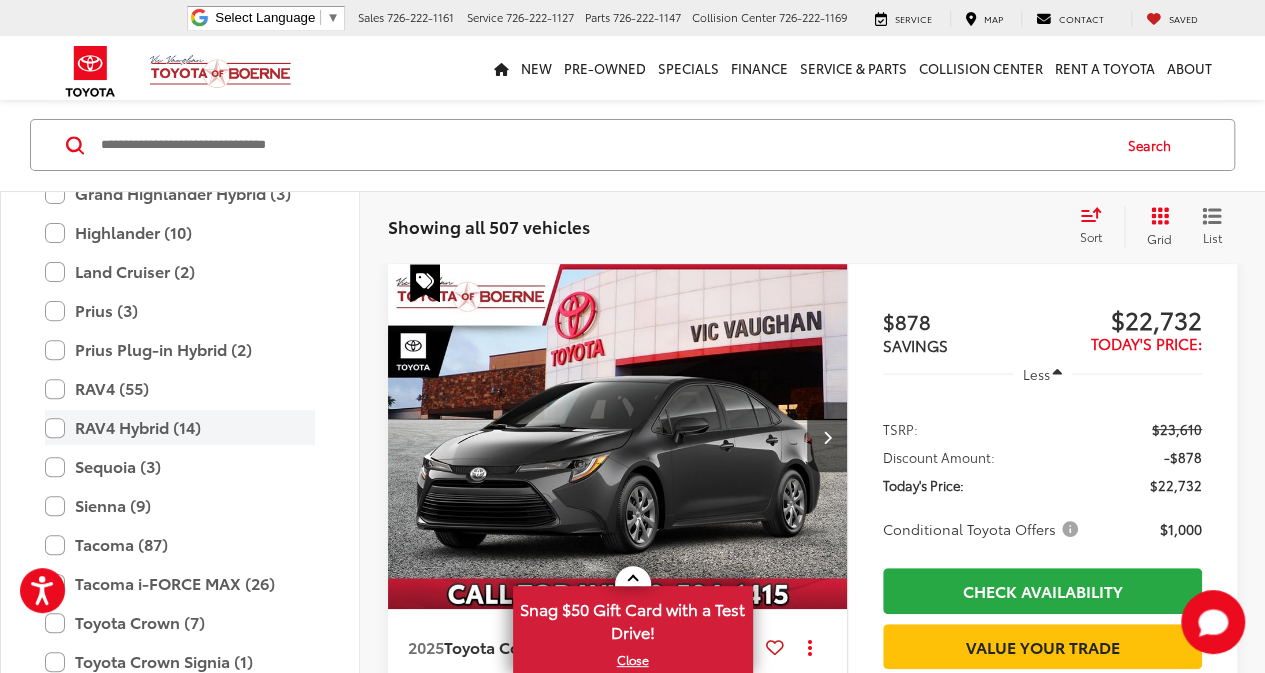 click on "RAV4 Hybrid (14)" at bounding box center [180, 427] 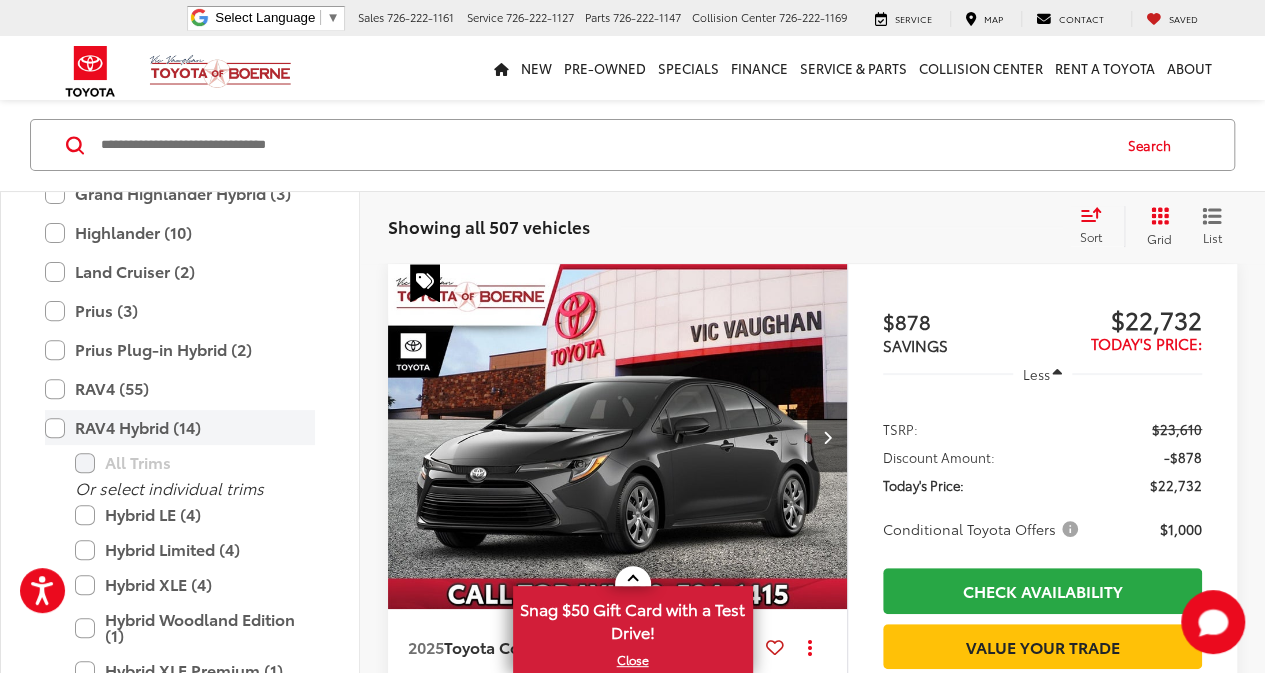 scroll, scrollTop: 157, scrollLeft: 0, axis: vertical 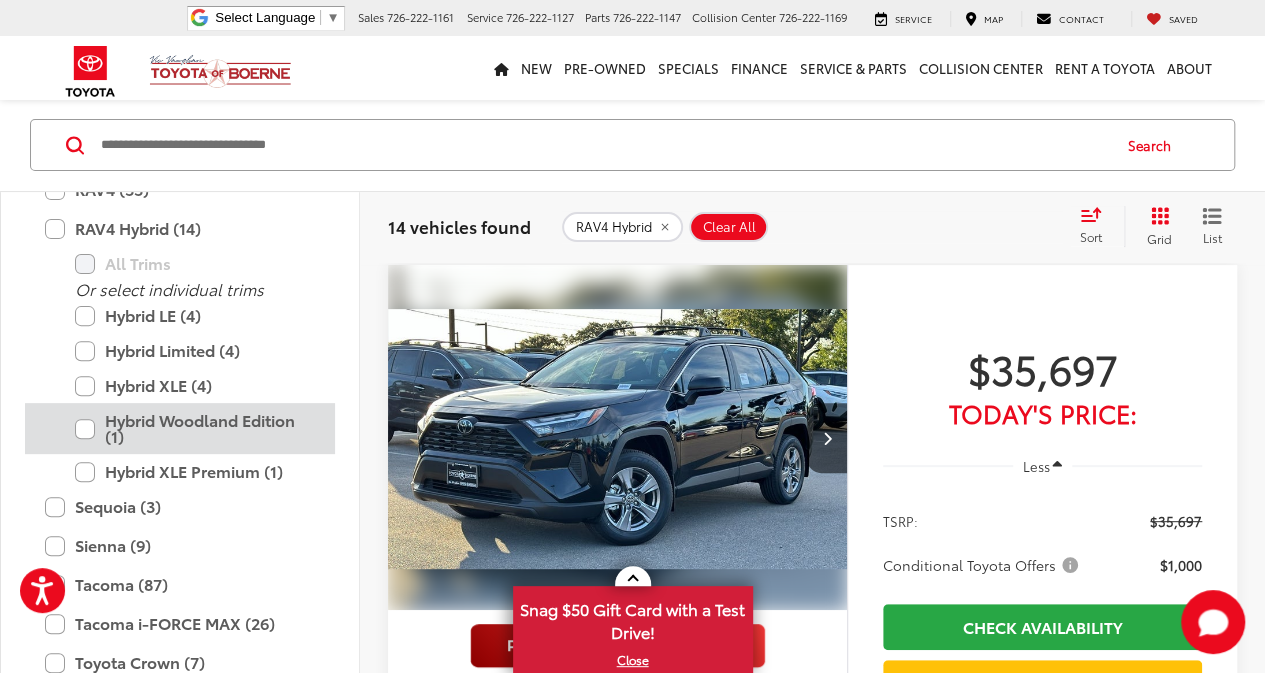 click on "Hybrid Woodland Edition (1)" at bounding box center [195, 428] 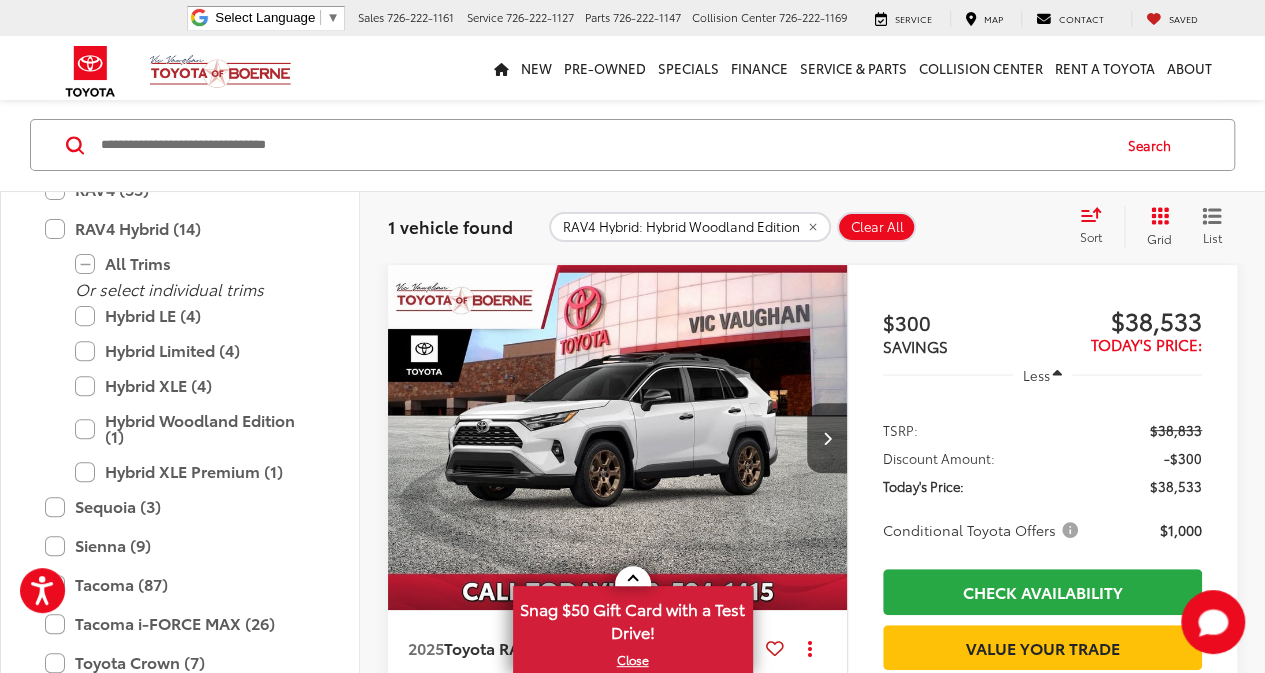 click at bounding box center (618, 438) 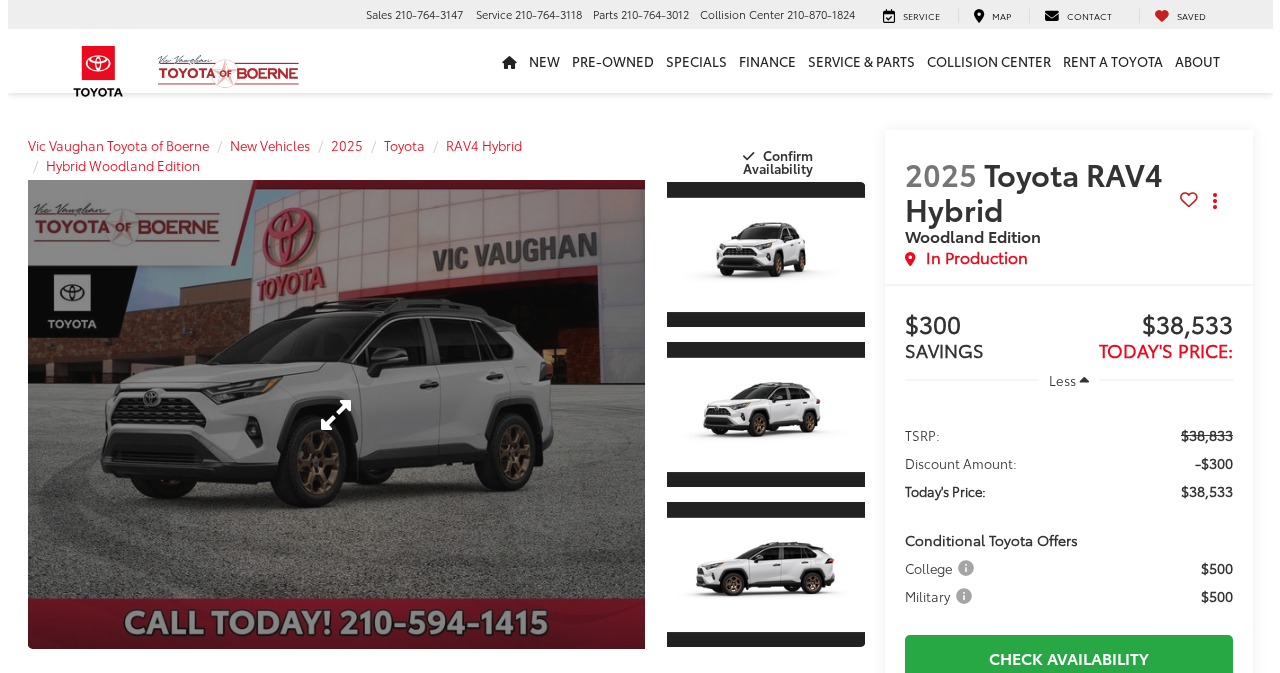 scroll, scrollTop: 0, scrollLeft: 0, axis: both 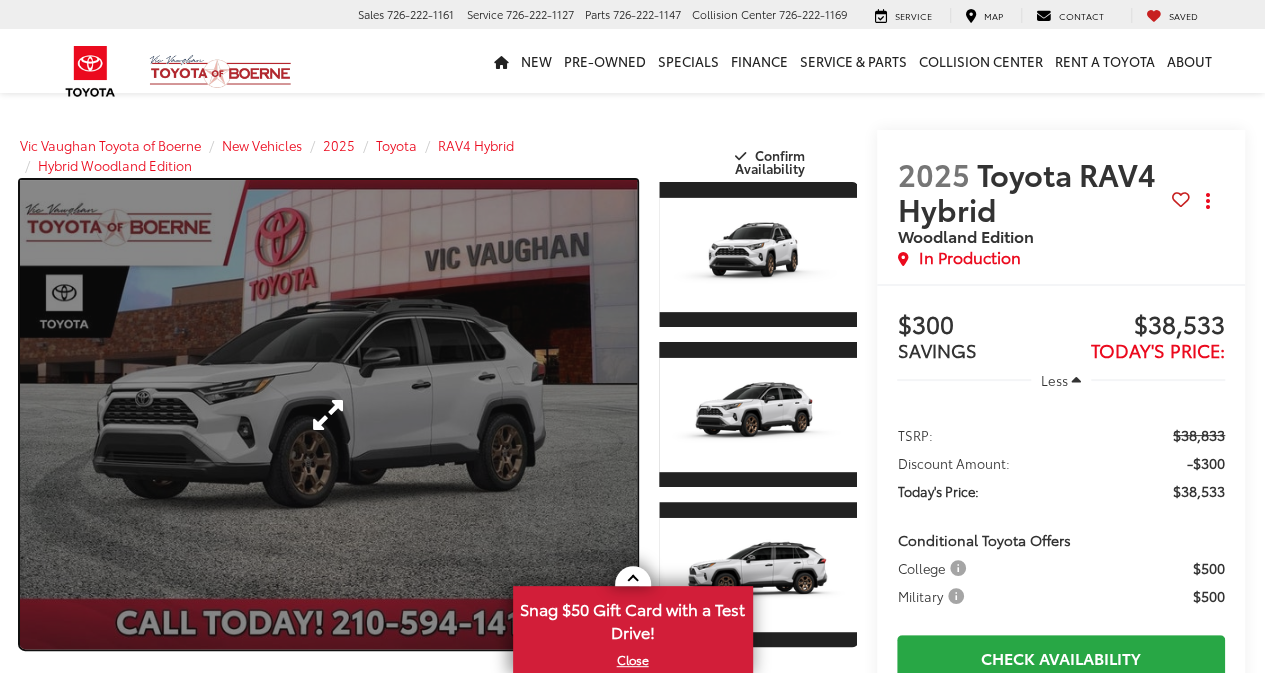 click at bounding box center (328, 414) 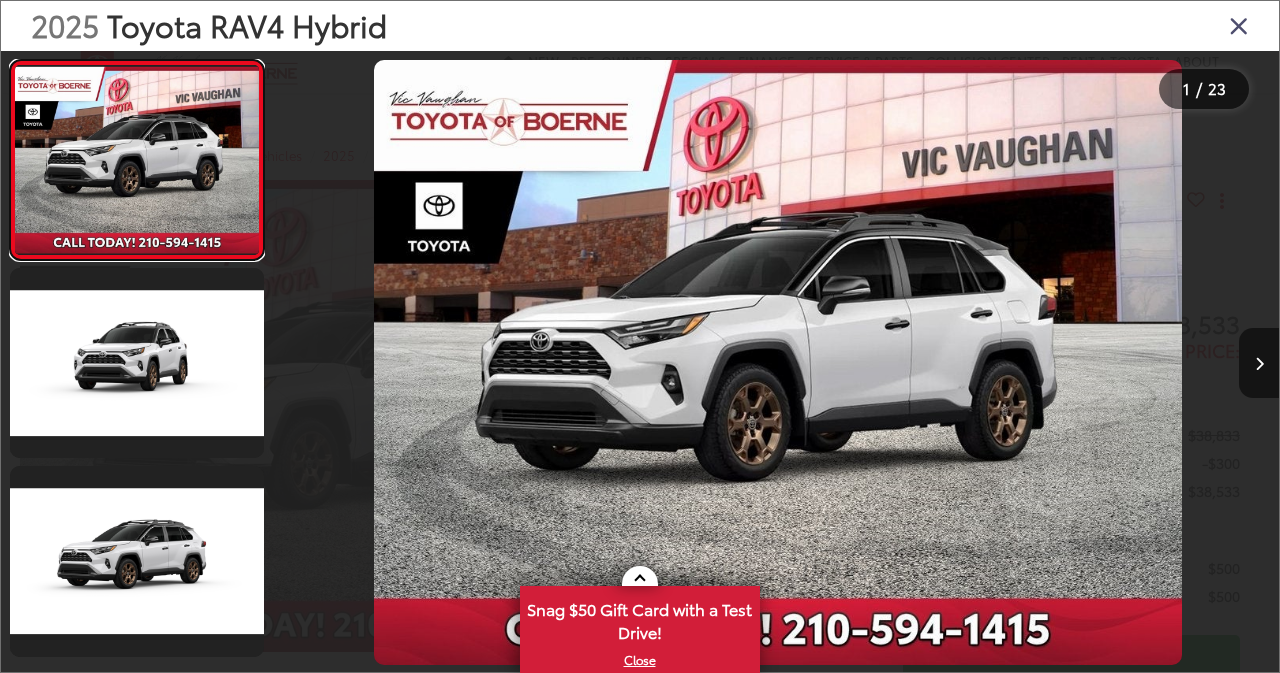 scroll, scrollTop: 0, scrollLeft: 0, axis: both 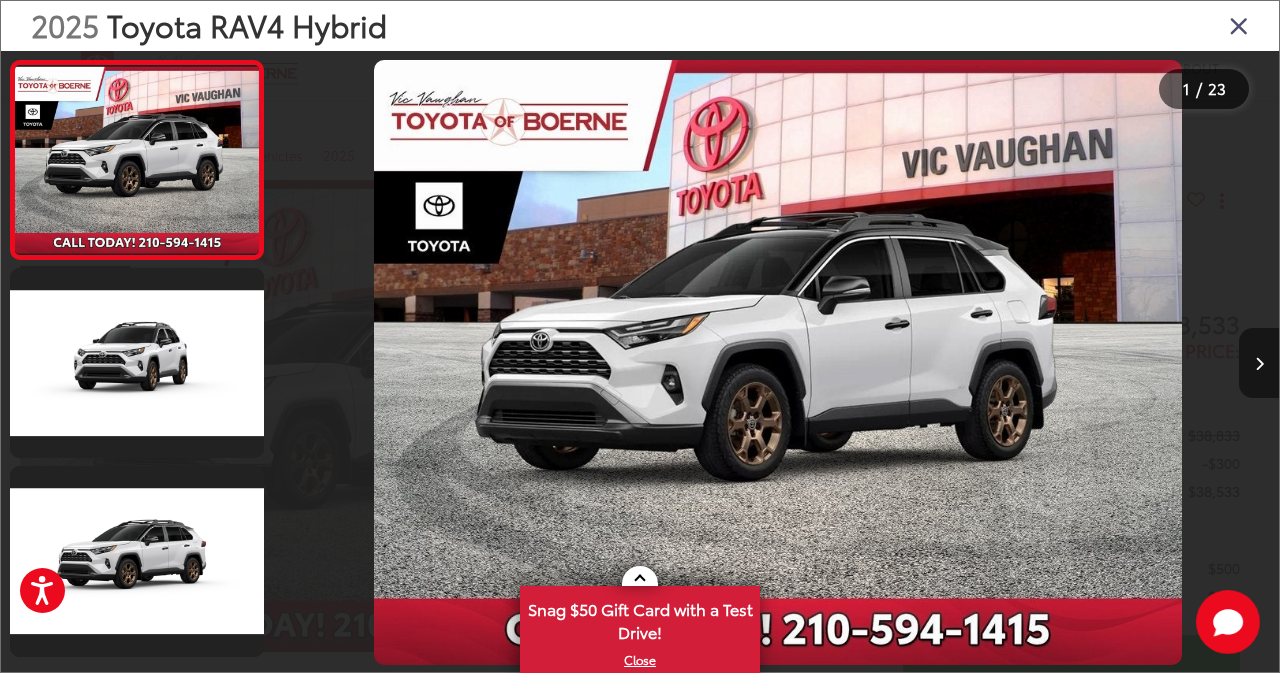 click at bounding box center [1259, 364] 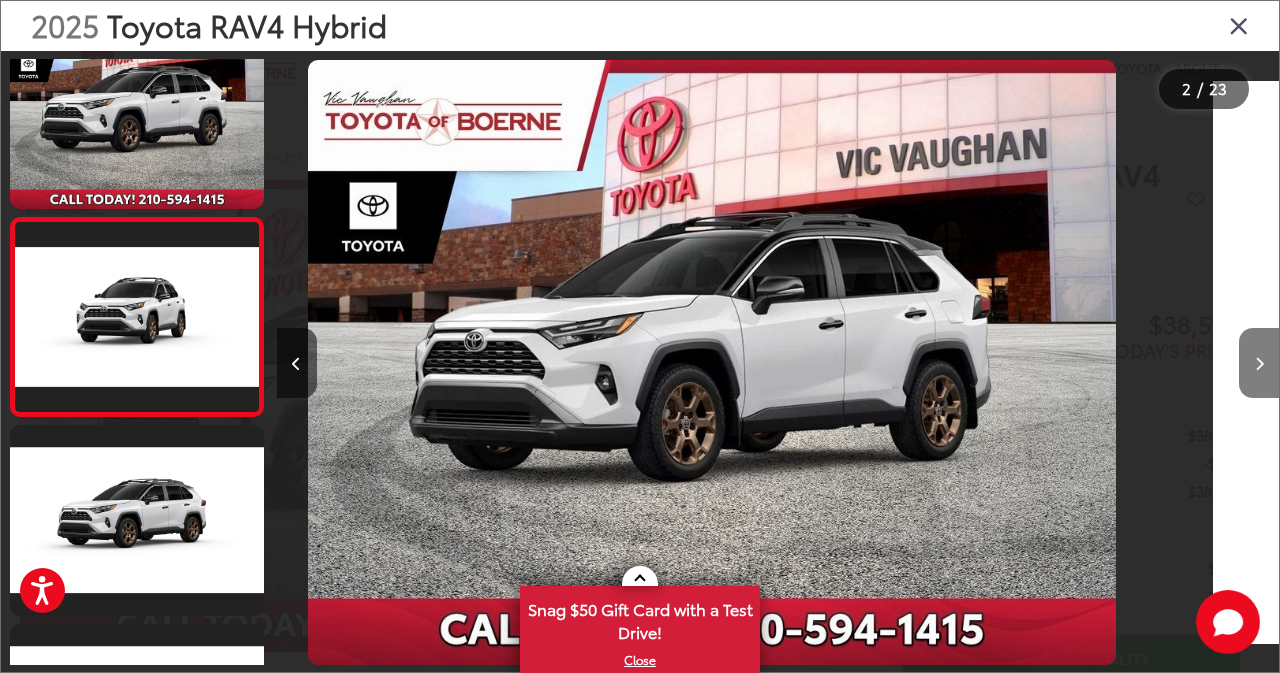 scroll, scrollTop: 53, scrollLeft: 0, axis: vertical 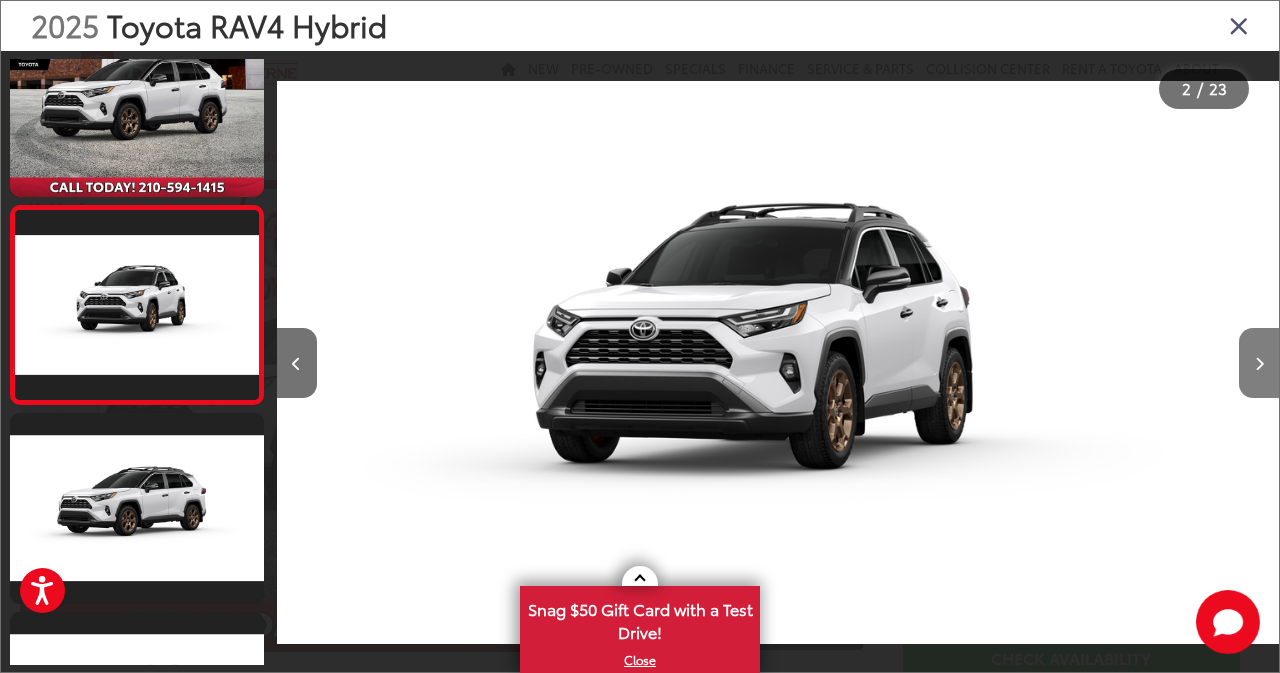 click at bounding box center (1259, 364) 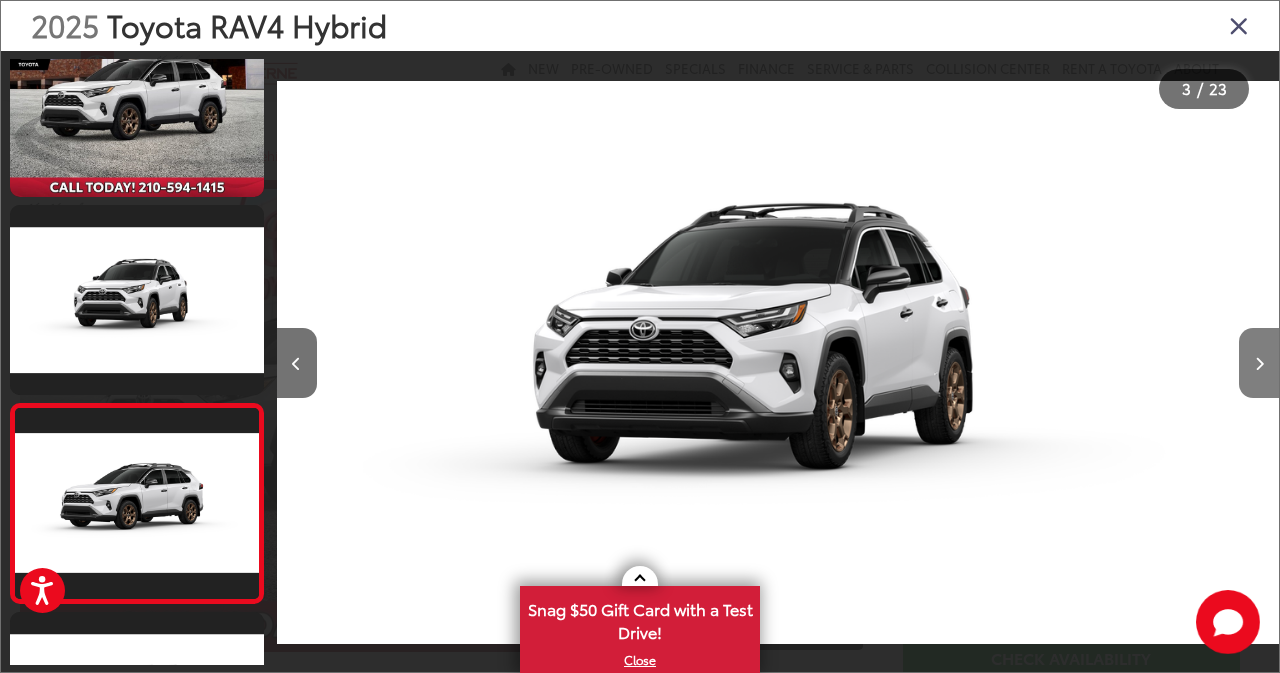 scroll, scrollTop: 0, scrollLeft: 1276, axis: horizontal 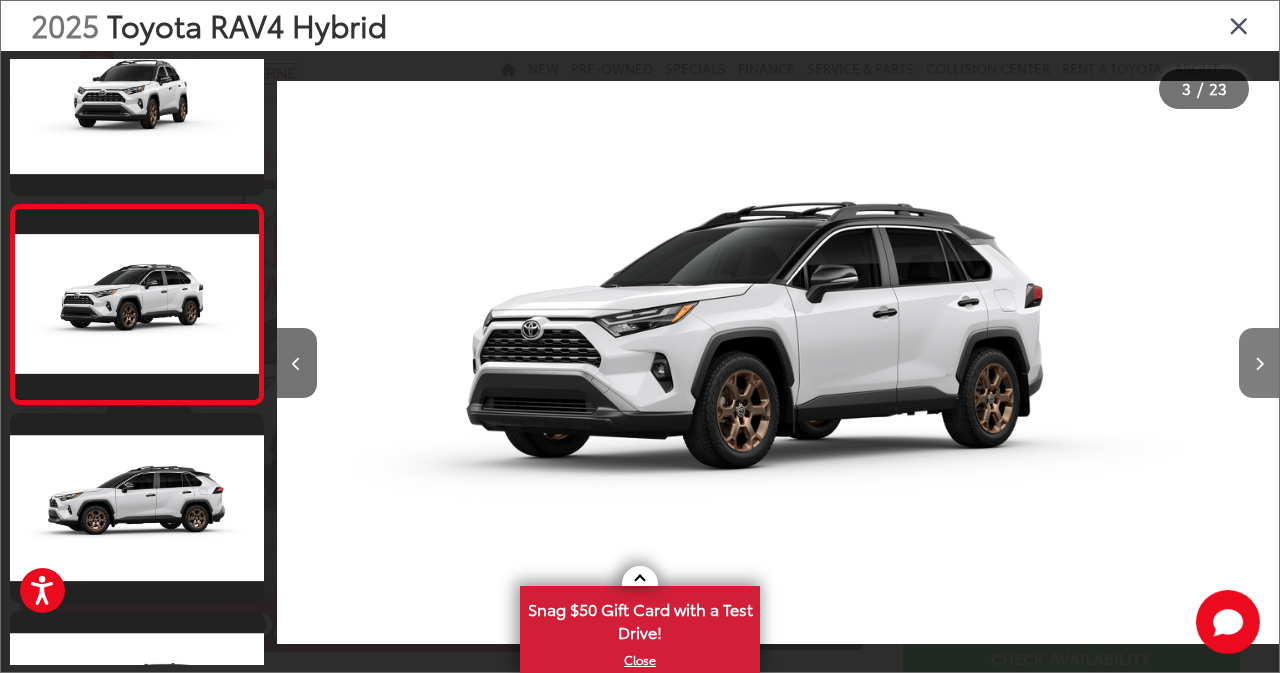 click at bounding box center [1259, 364] 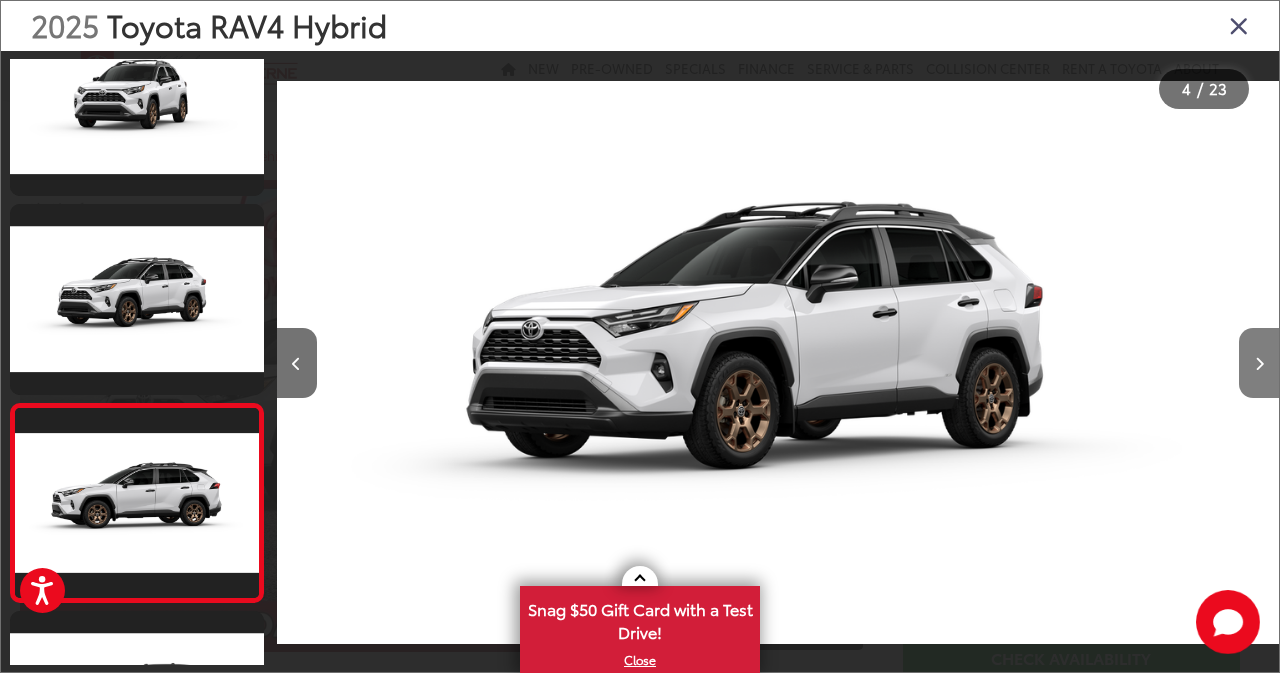 scroll, scrollTop: 0, scrollLeft: 2279, axis: horizontal 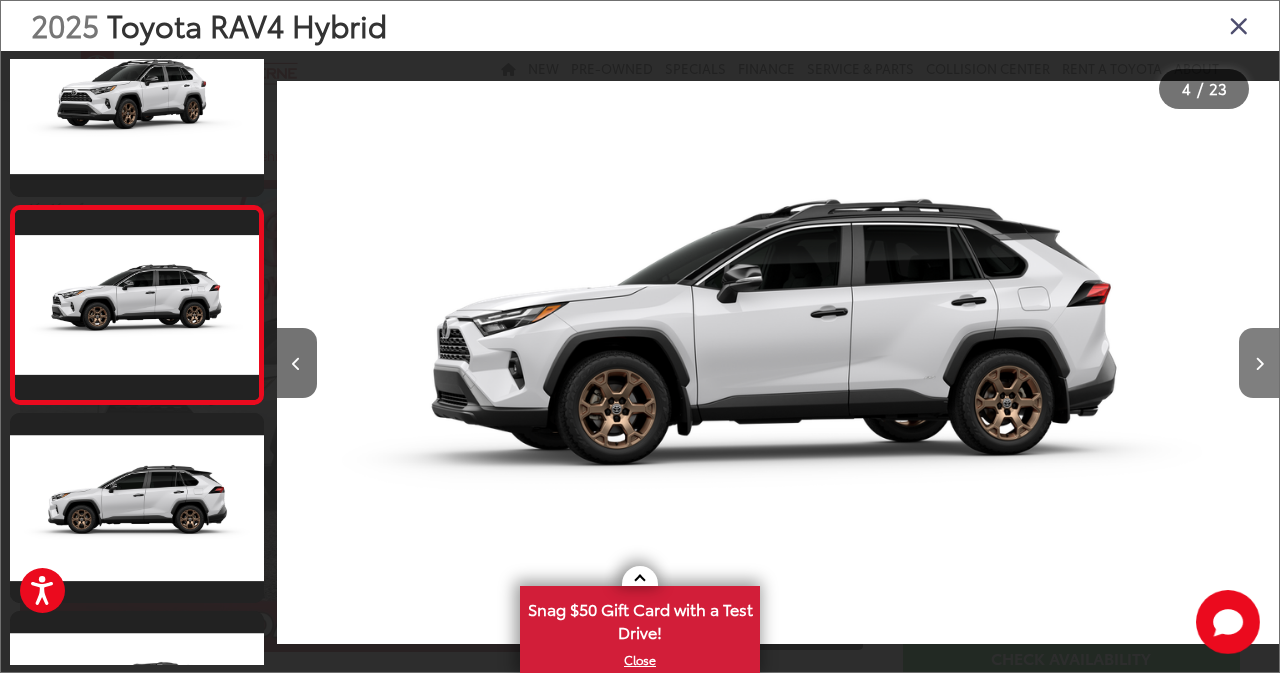 click at bounding box center (1259, 364) 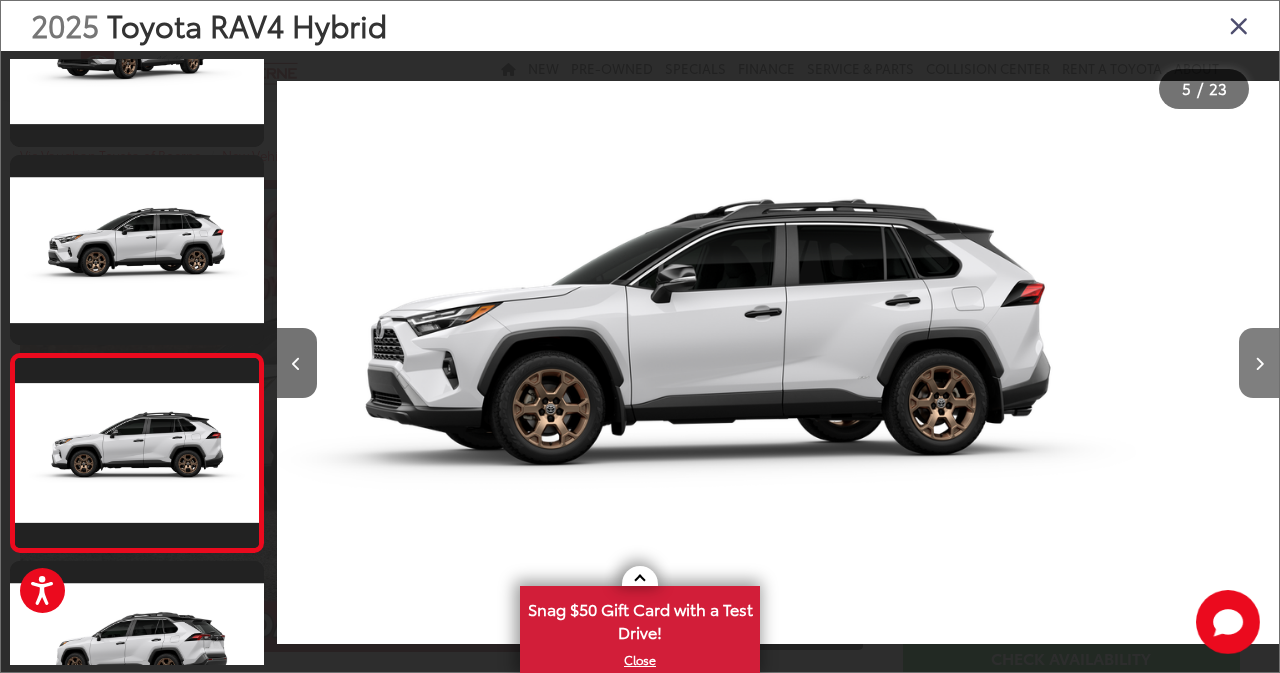 scroll, scrollTop: 623, scrollLeft: 0, axis: vertical 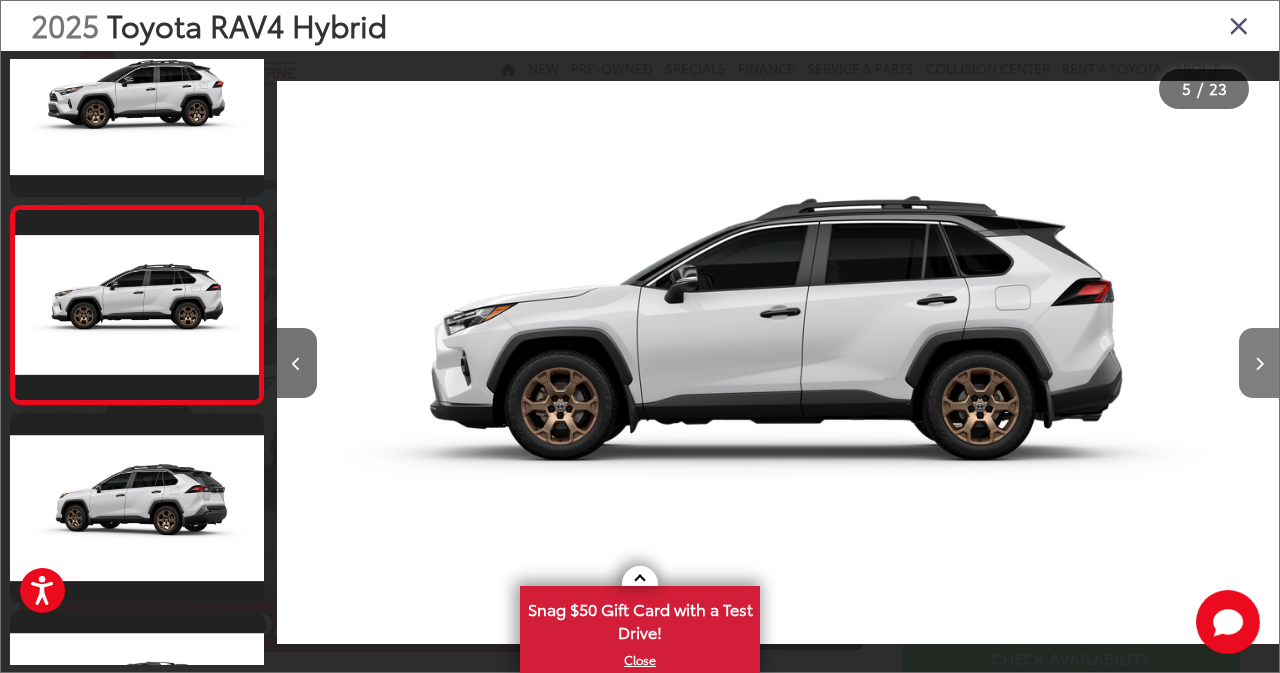 click at bounding box center (1259, 364) 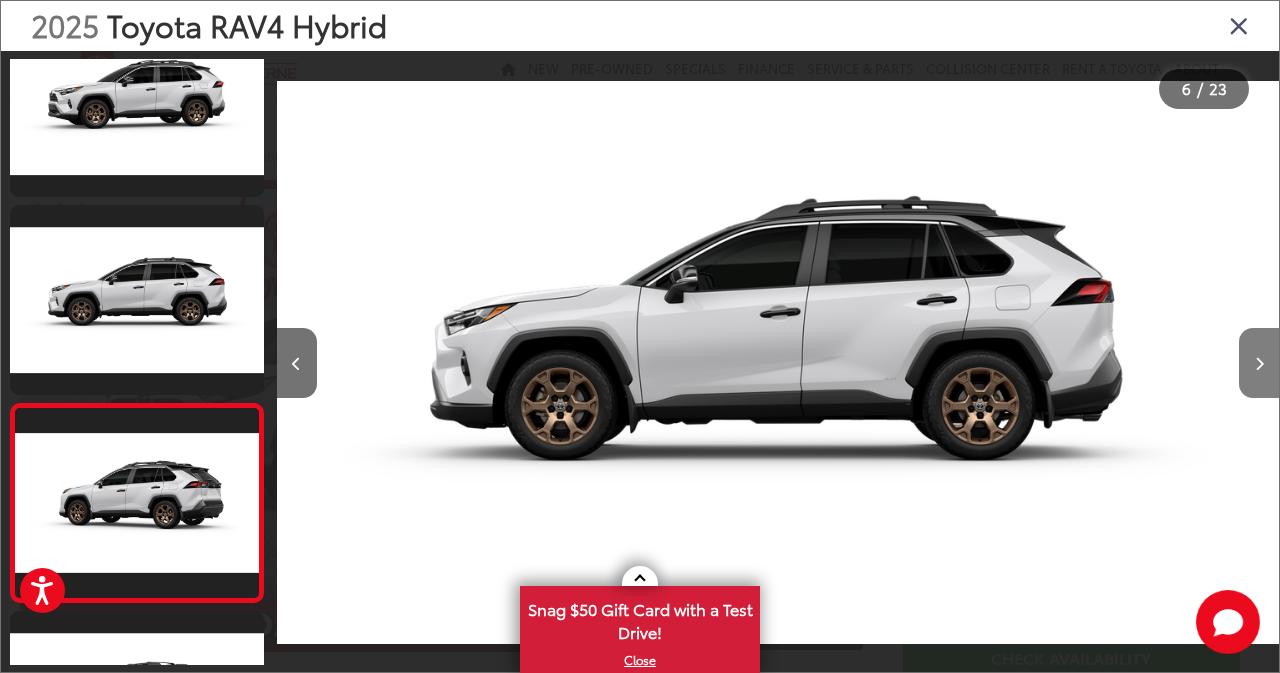 scroll, scrollTop: 0, scrollLeft: 4284, axis: horizontal 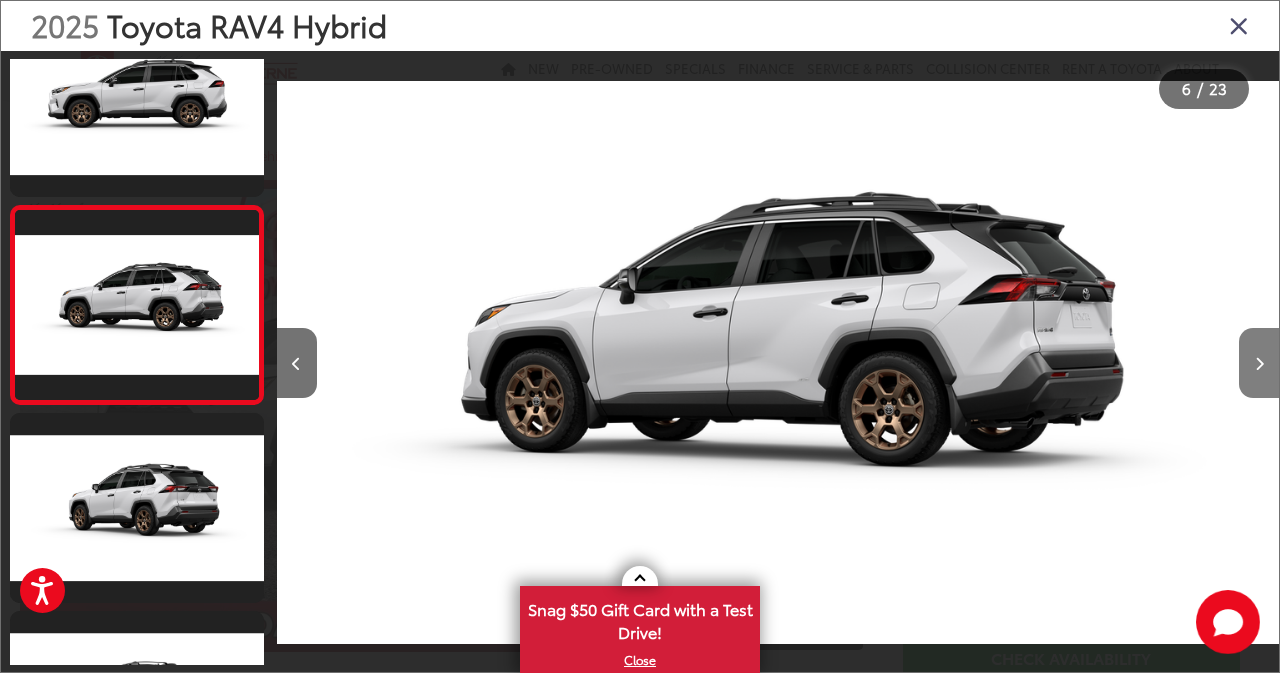 click at bounding box center (1259, 364) 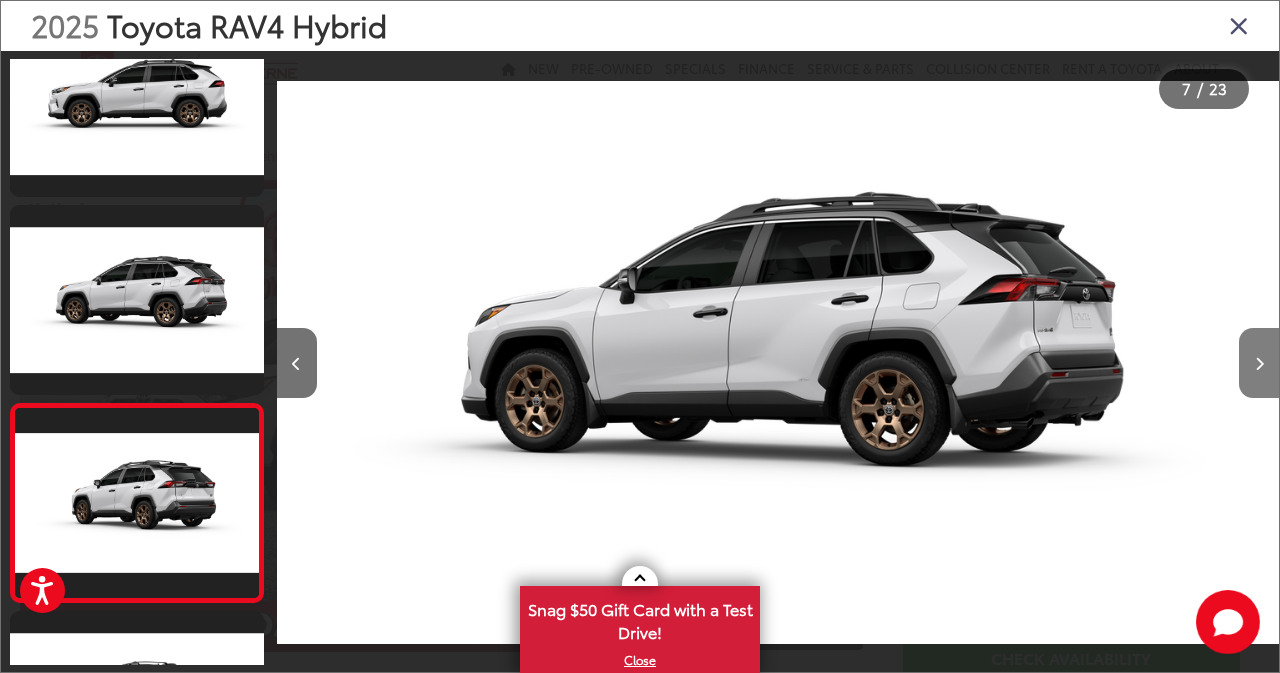 scroll, scrollTop: 0, scrollLeft: 5081, axis: horizontal 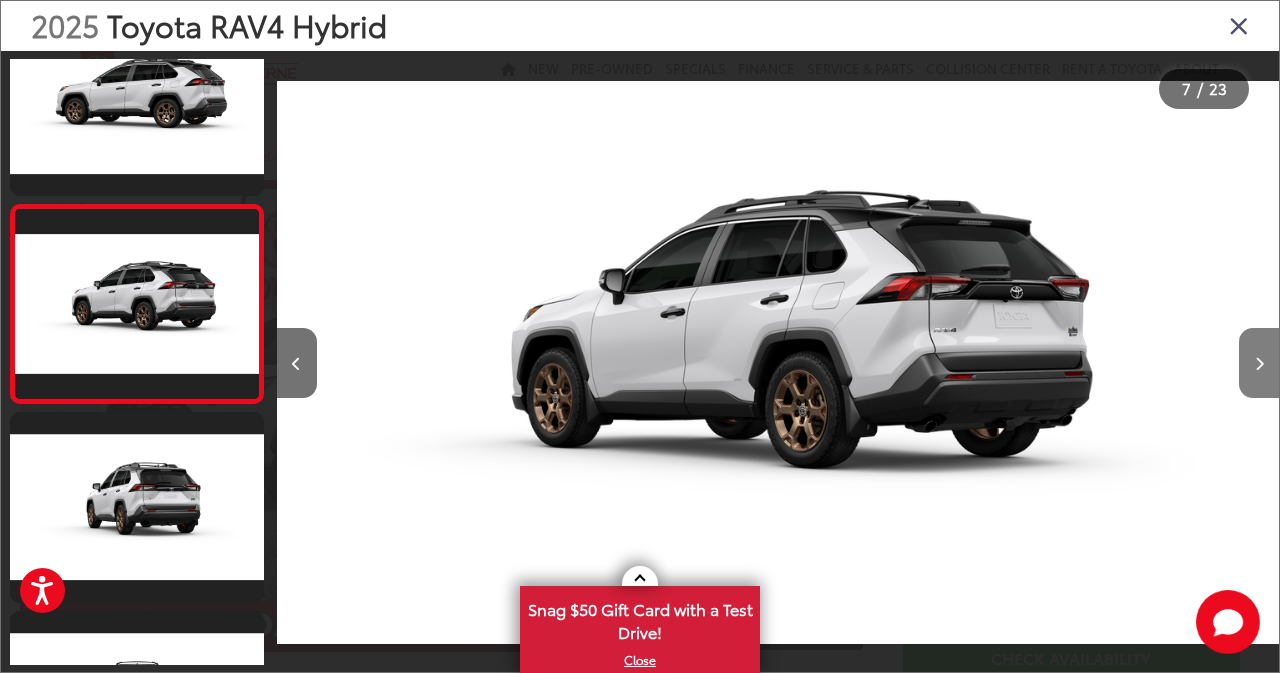 click at bounding box center (1259, 364) 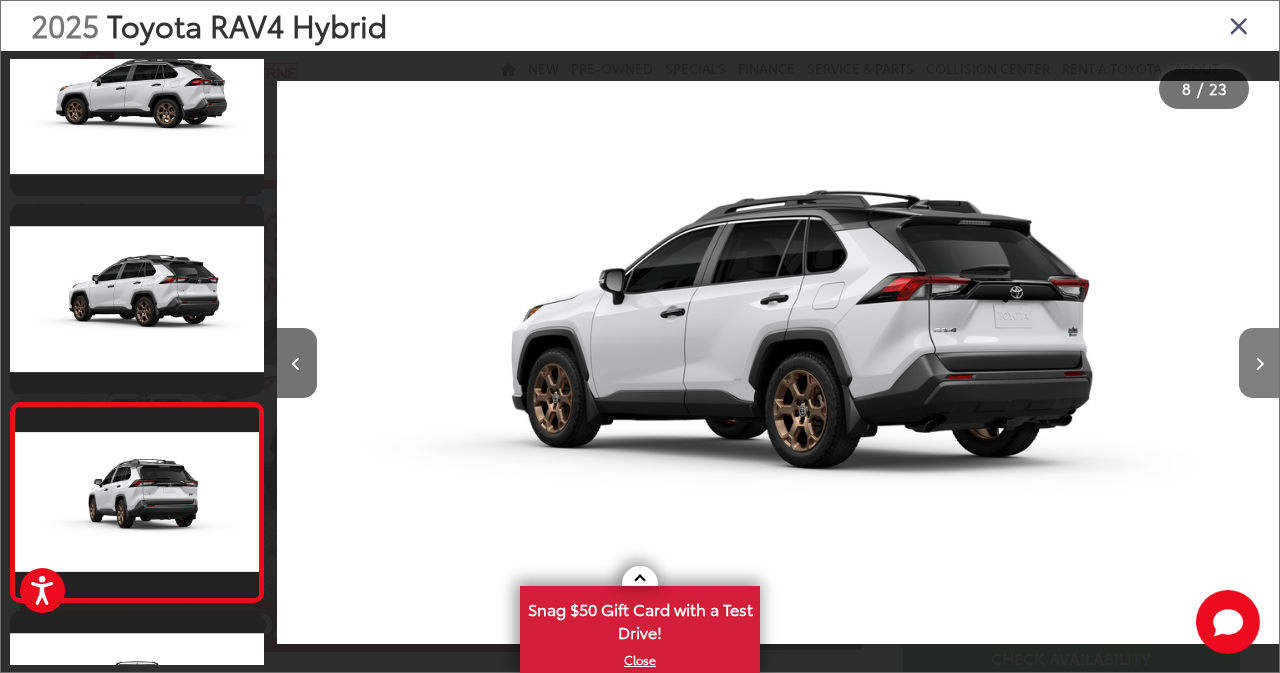 scroll, scrollTop: 0, scrollLeft: 6253, axis: horizontal 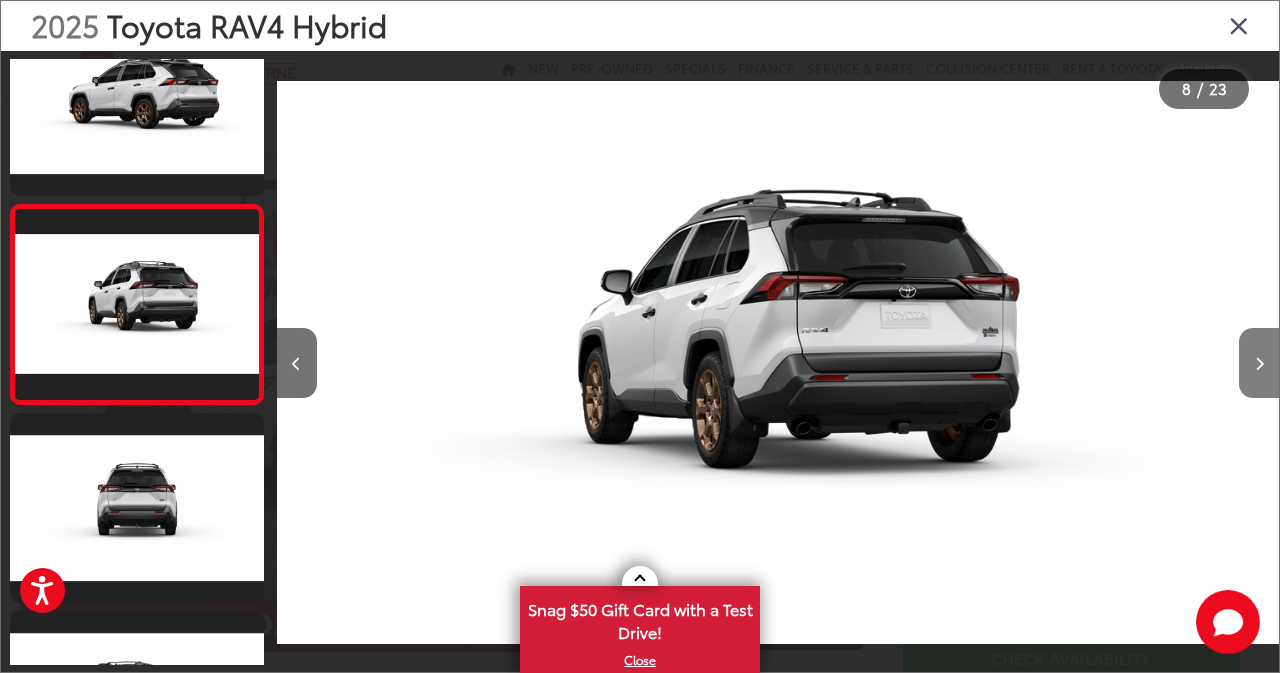 click at bounding box center (1259, 364) 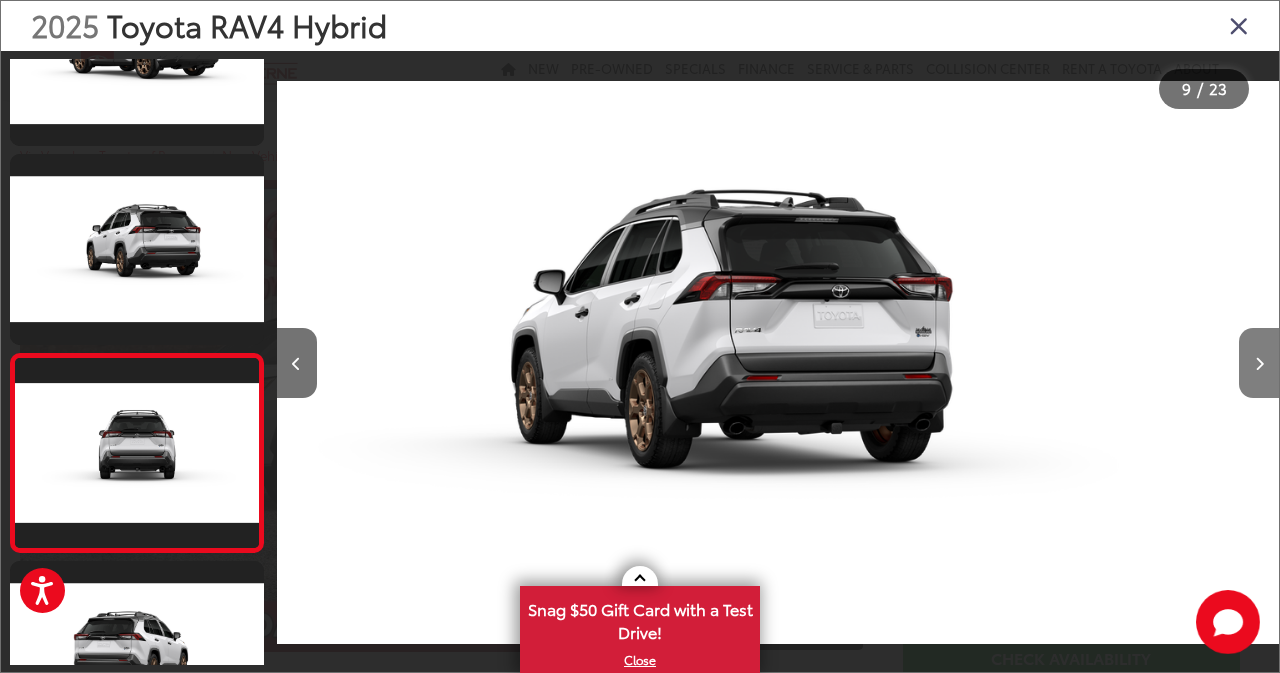 scroll, scrollTop: 1416, scrollLeft: 0, axis: vertical 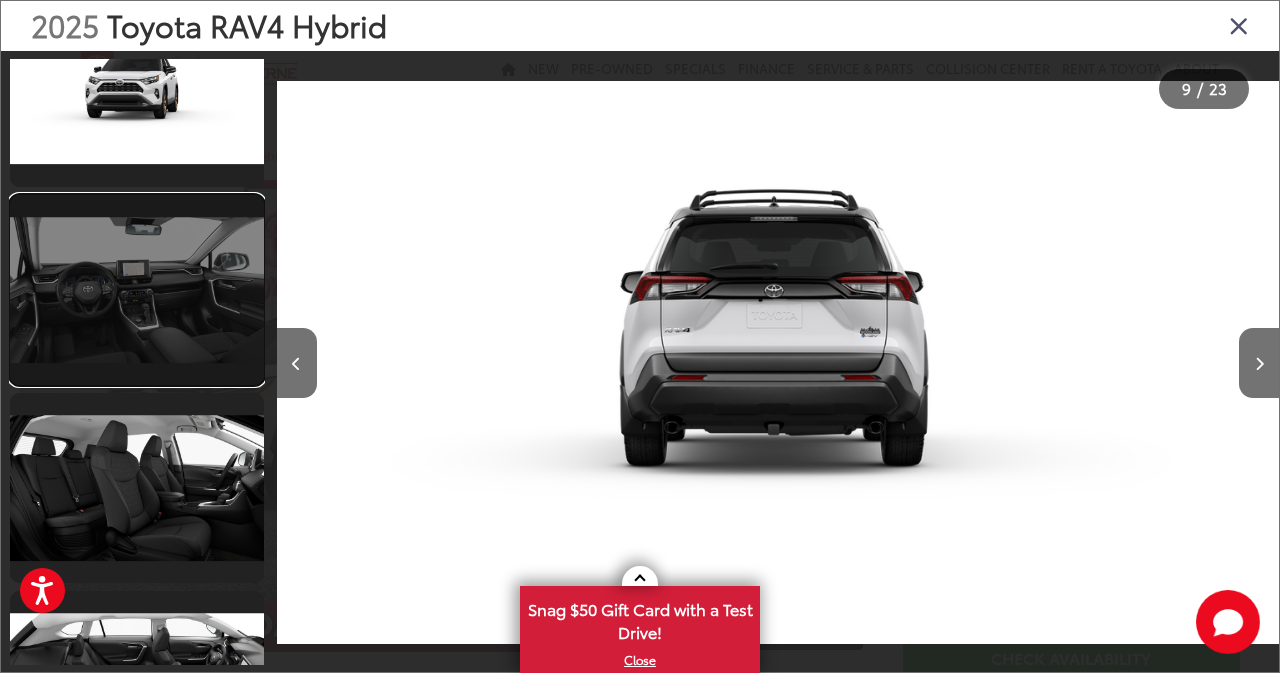 click at bounding box center (137, 290) 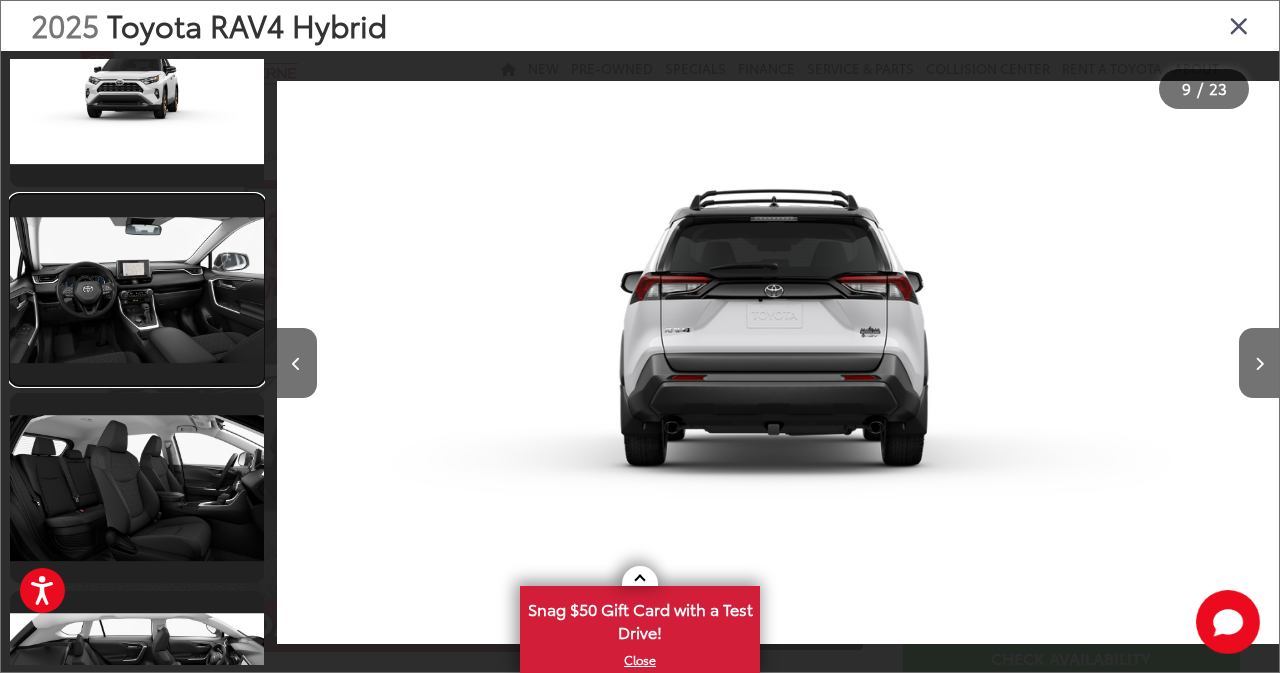 scroll, scrollTop: 3623, scrollLeft: 0, axis: vertical 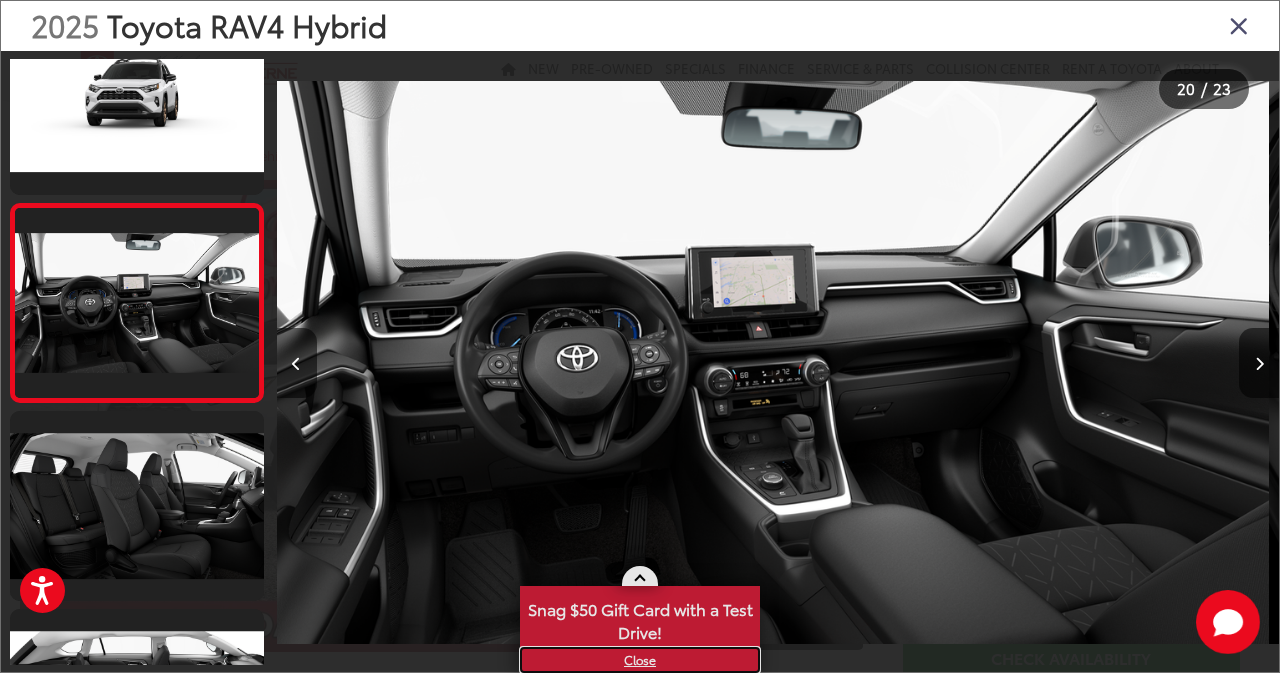 click on "X" at bounding box center [640, 660] 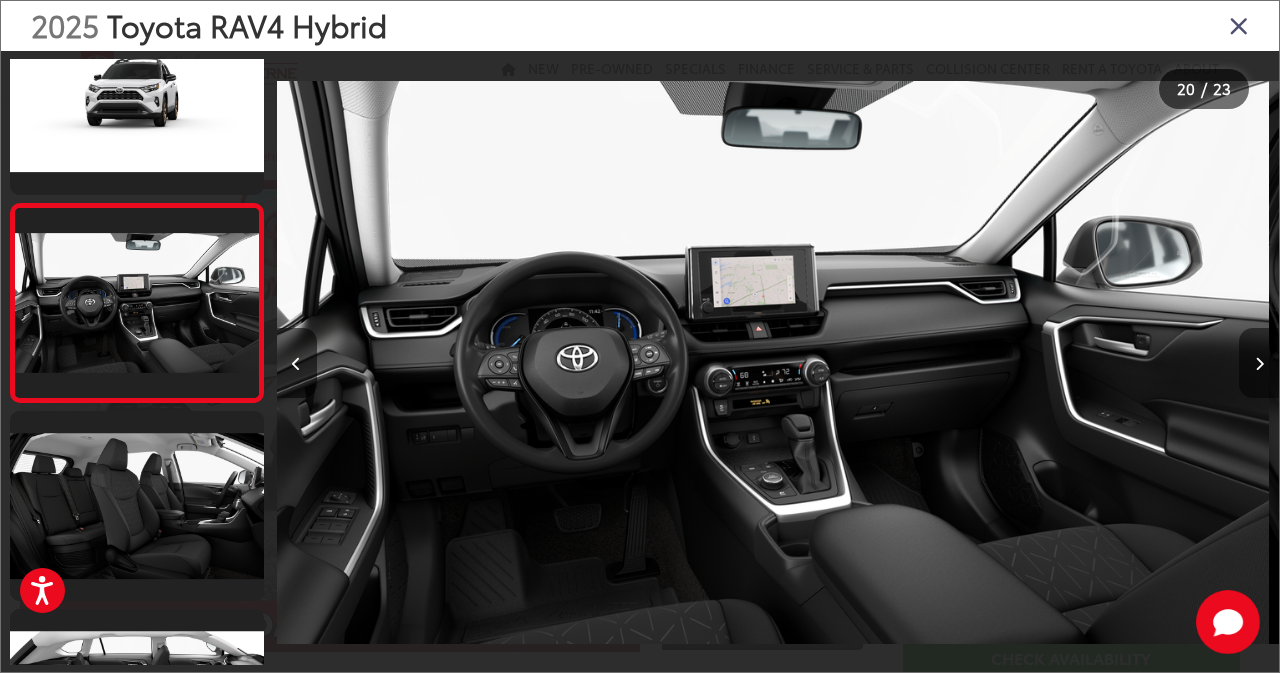 click at bounding box center (1259, 363) 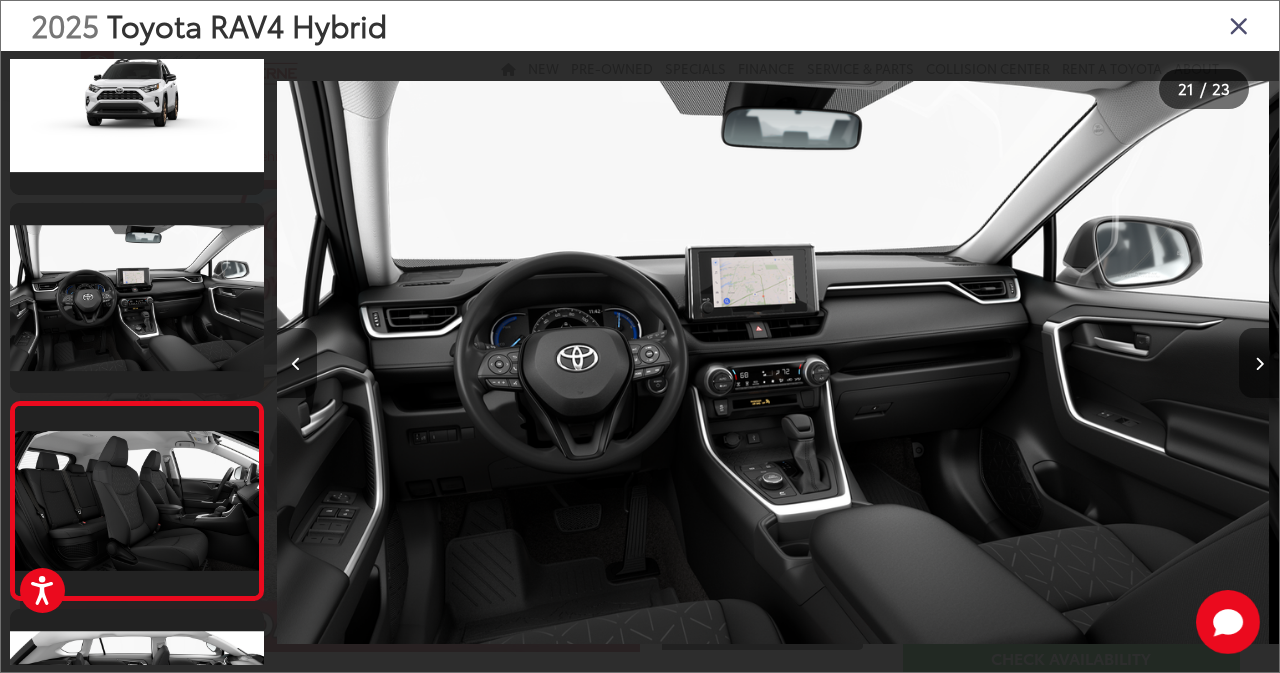 scroll, scrollTop: 0, scrollLeft: 19122, axis: horizontal 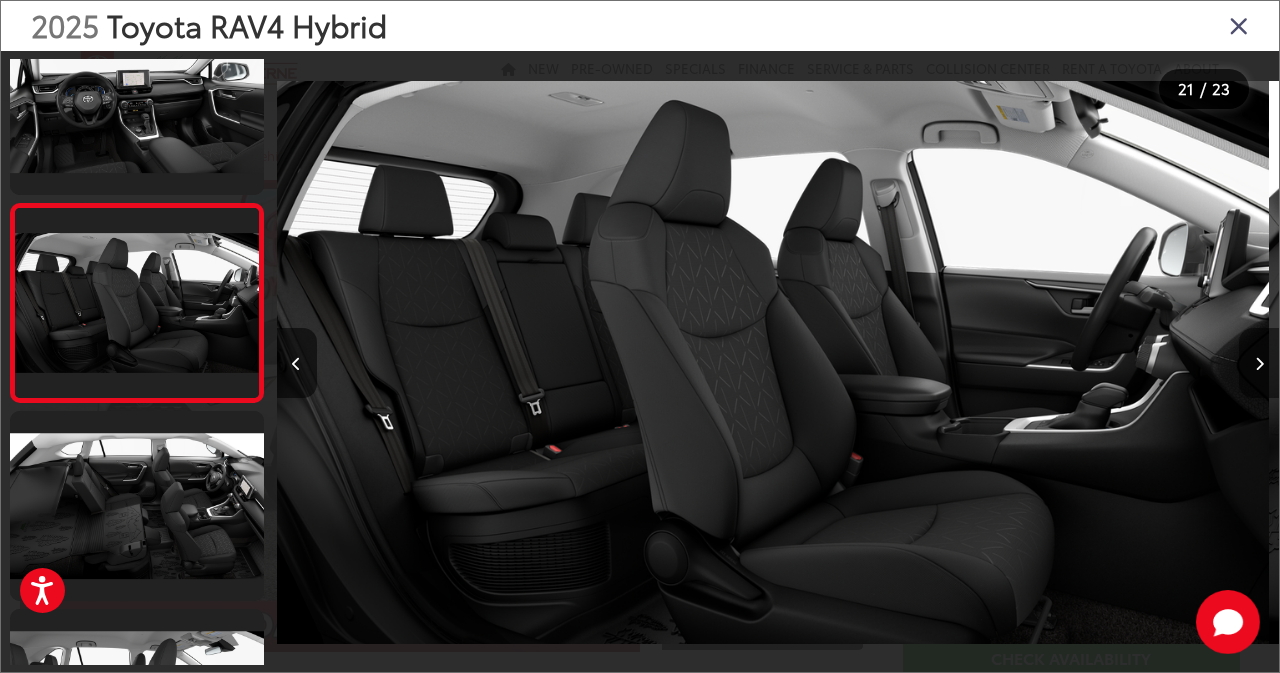 click at bounding box center (1259, 364) 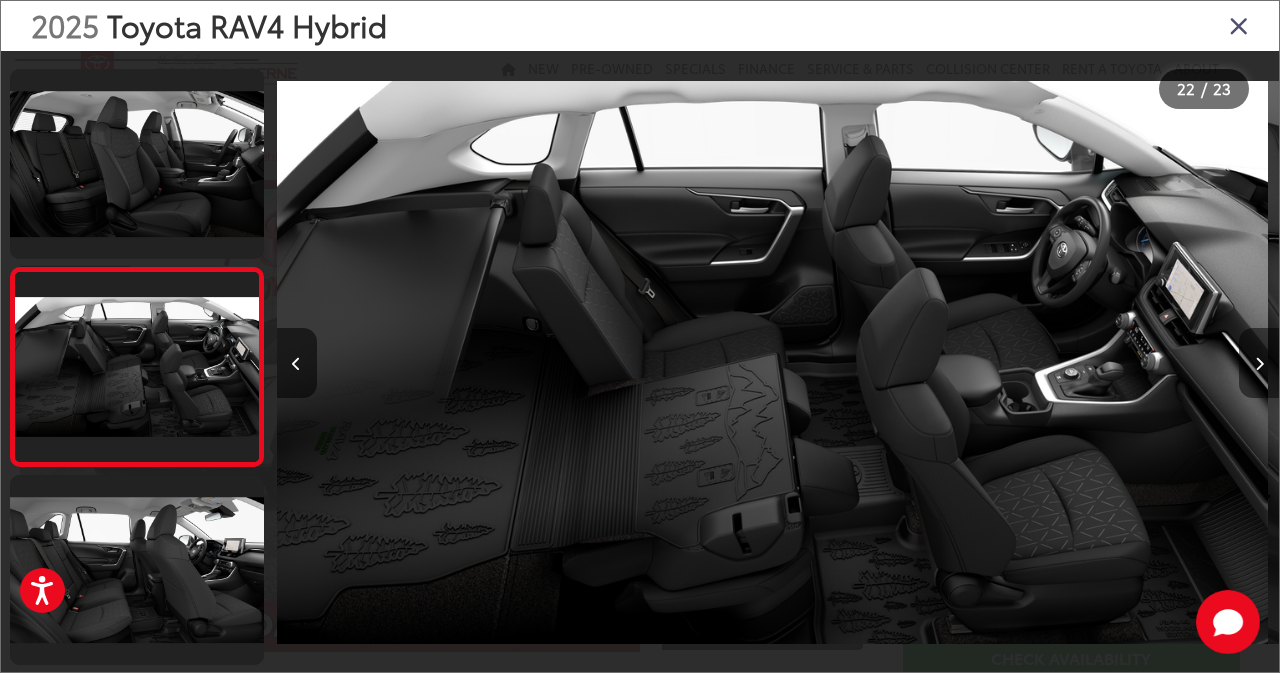 click at bounding box center [1259, 364] 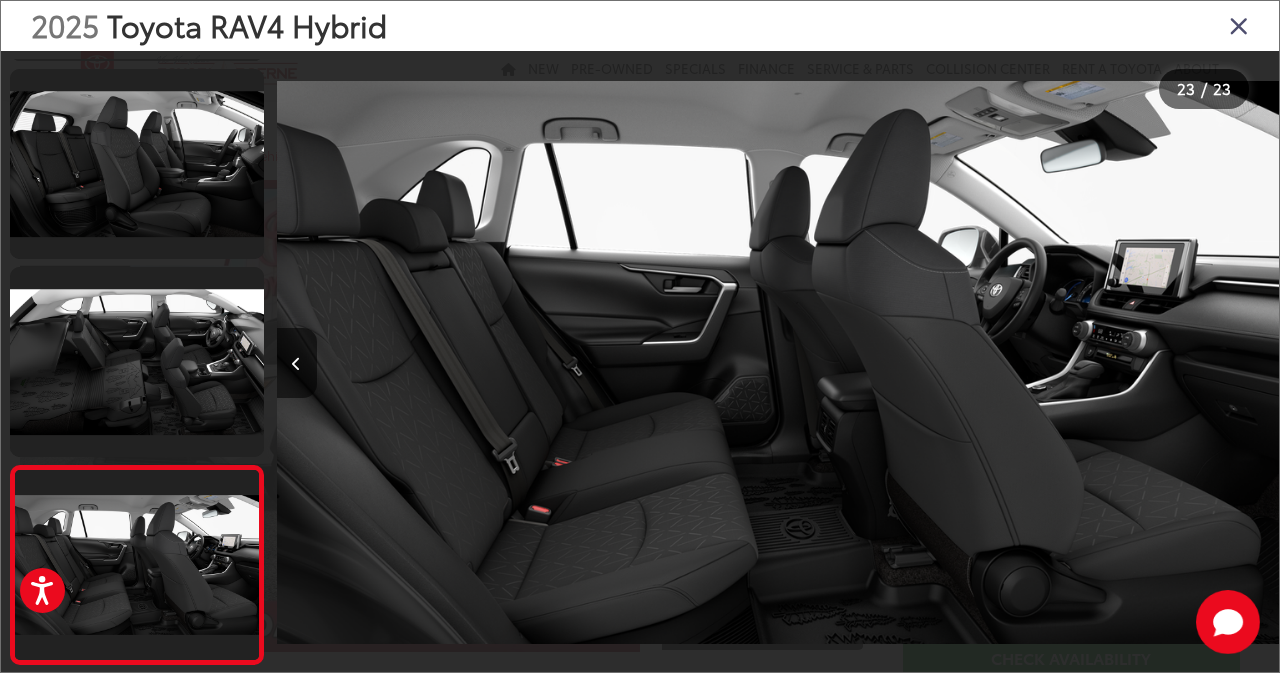 click at bounding box center (1153, 362) 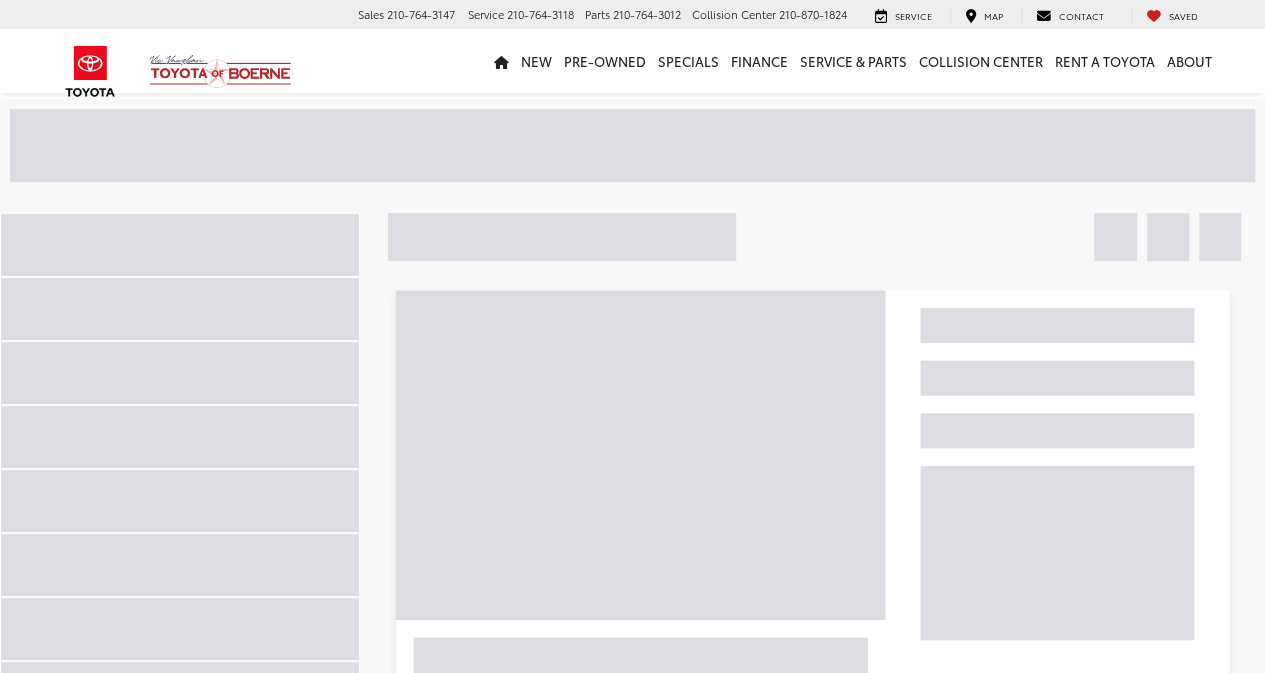 scroll, scrollTop: 157, scrollLeft: 0, axis: vertical 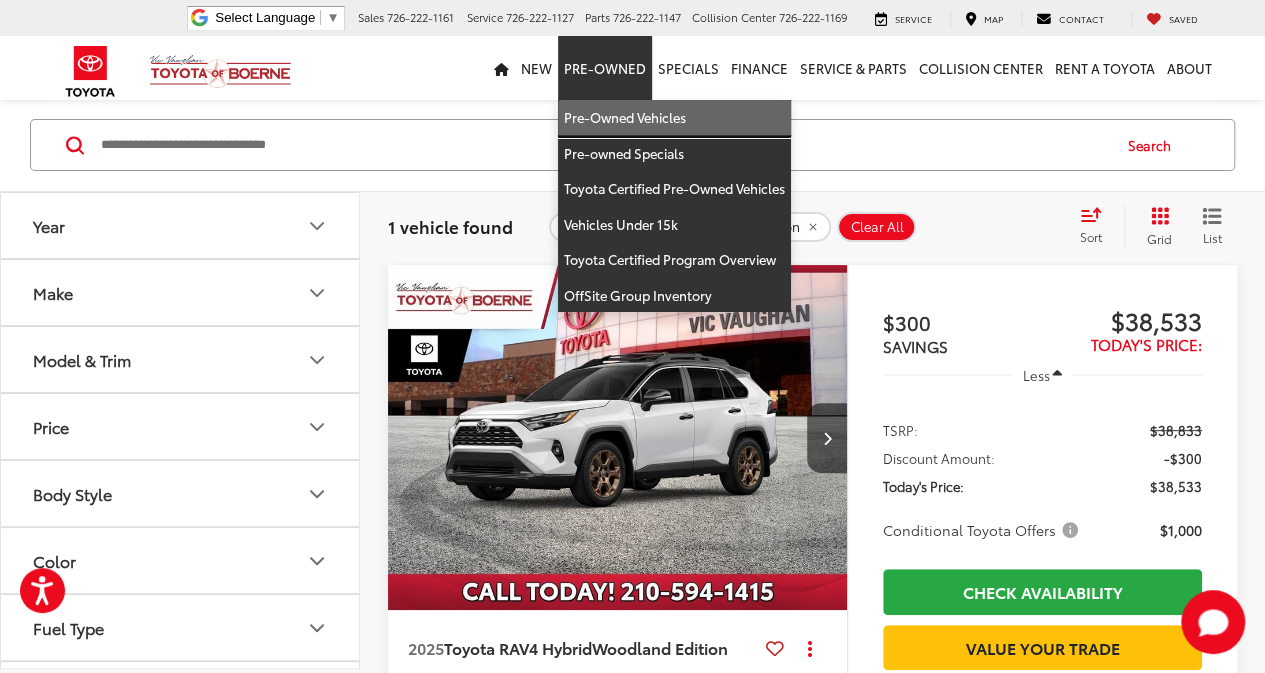click on "Pre-Owned Vehicles" at bounding box center (674, 118) 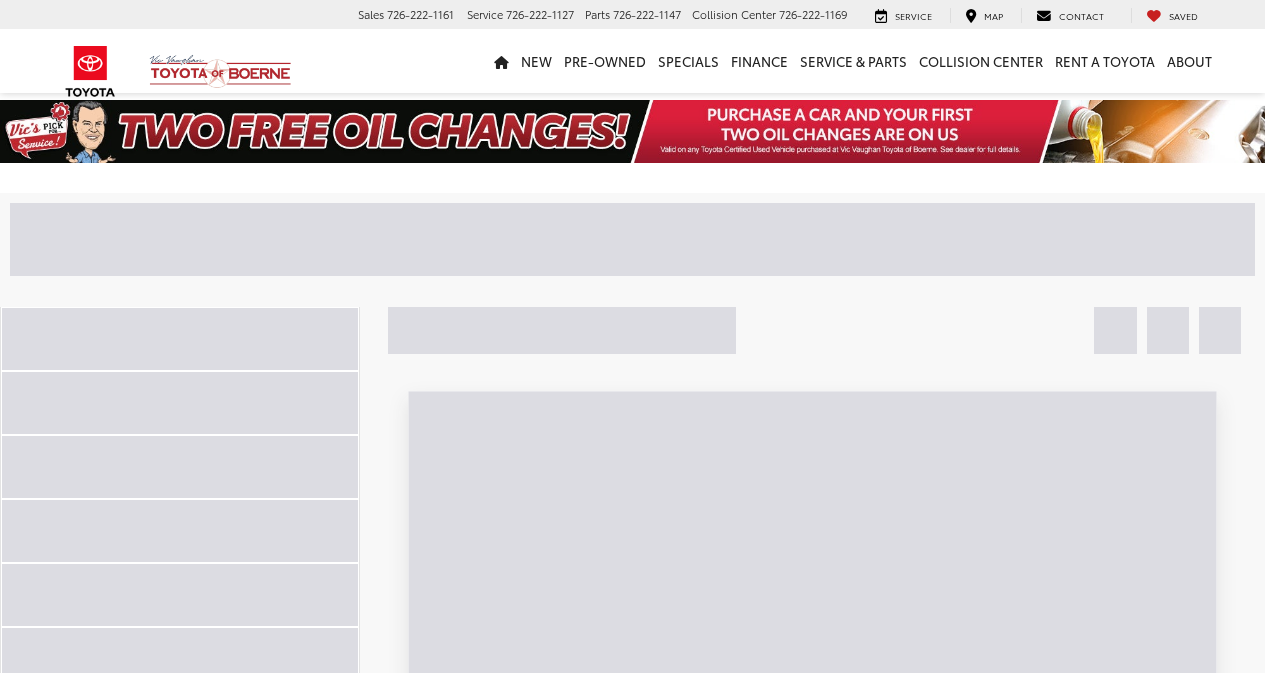 scroll, scrollTop: 0, scrollLeft: 0, axis: both 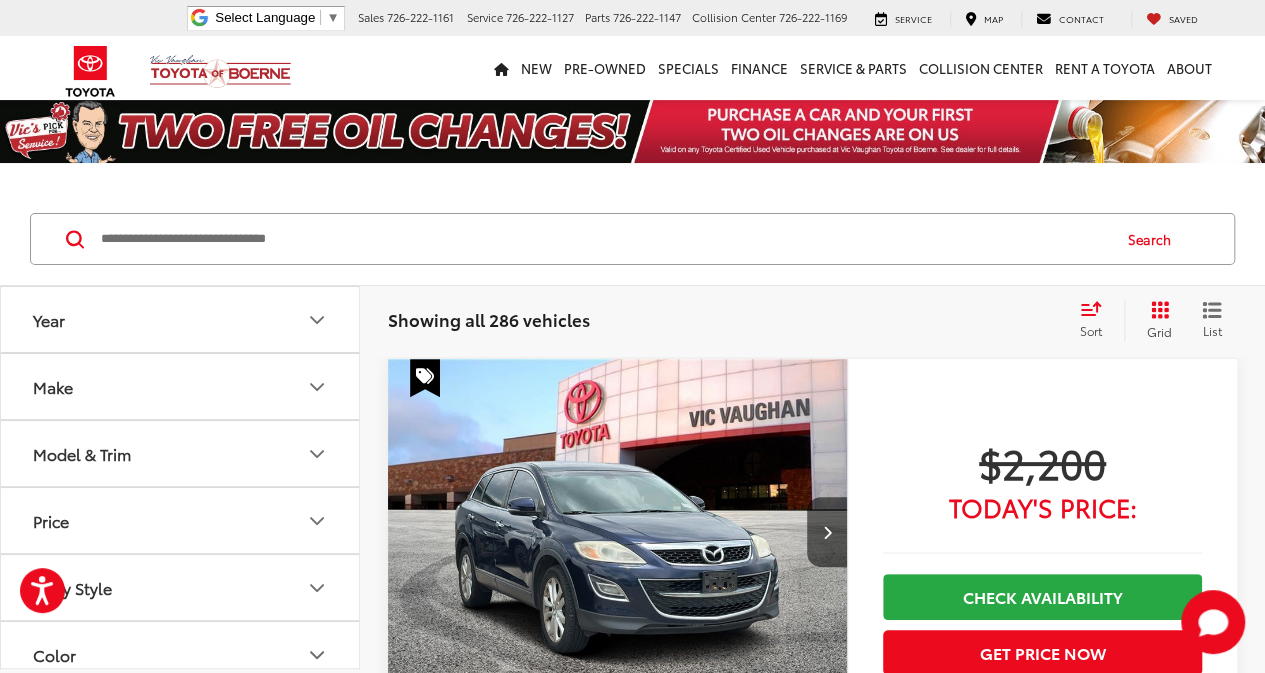 click 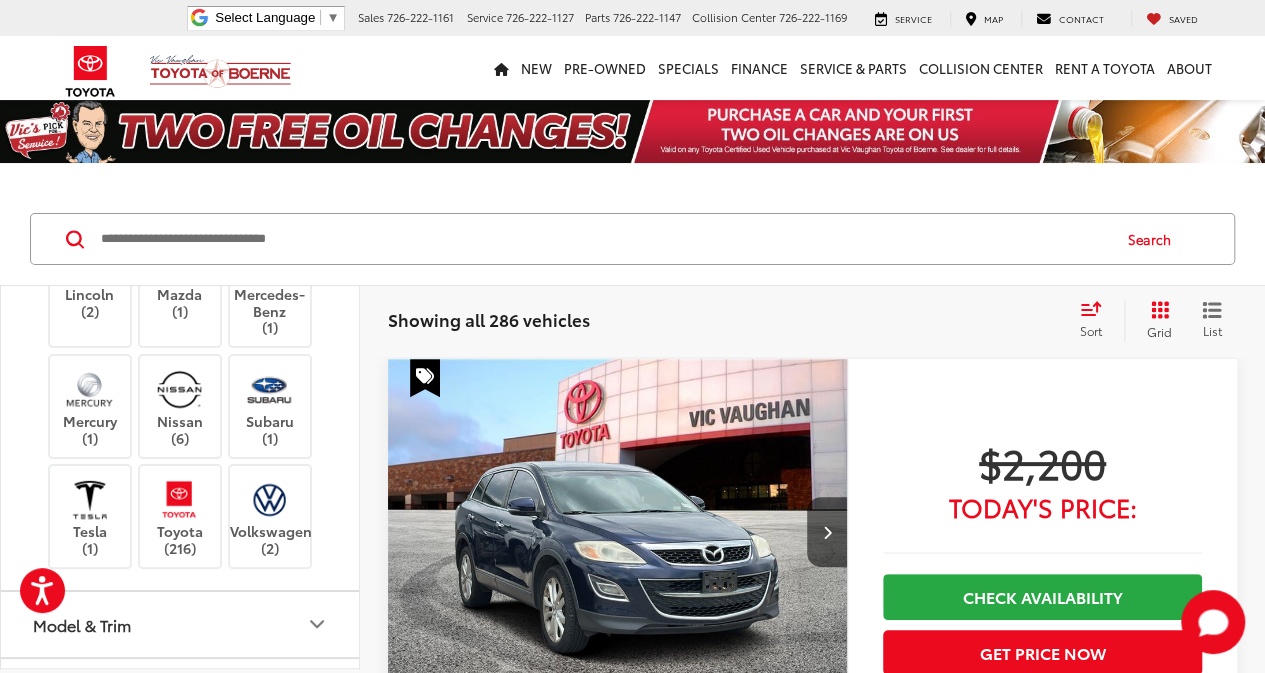 scroll, scrollTop: 500, scrollLeft: 0, axis: vertical 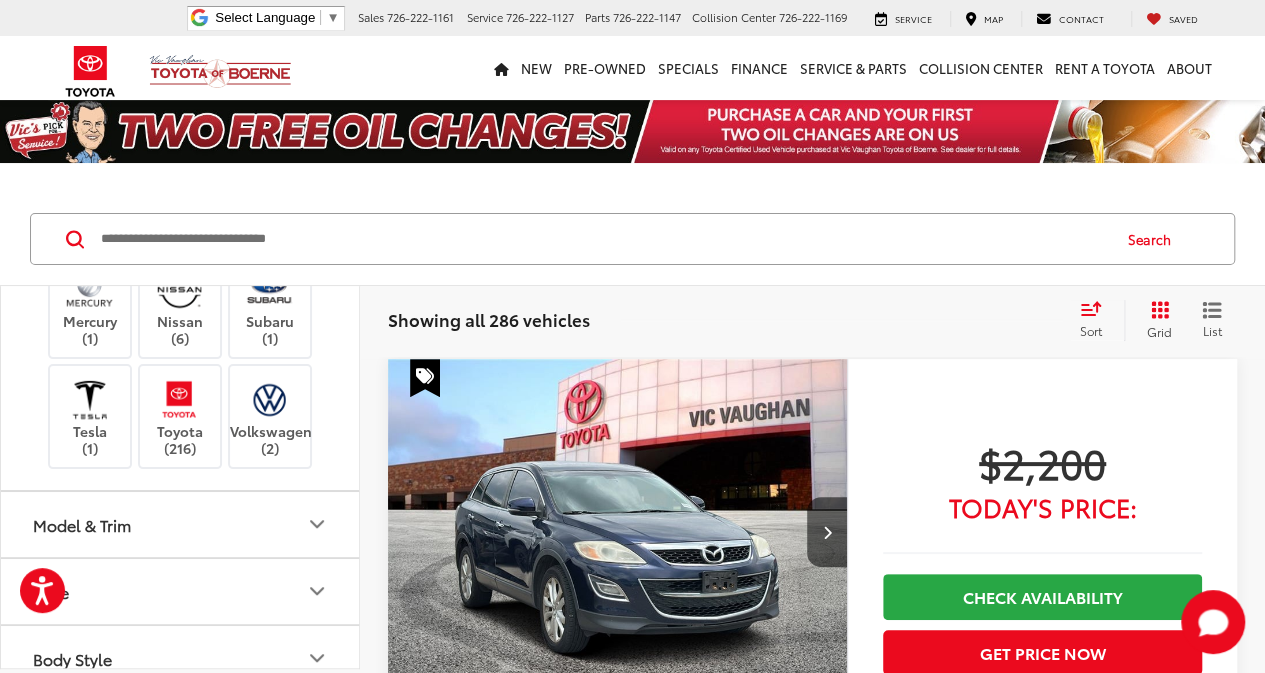 click on "Lexus   (4)" at bounding box center [270, 140] 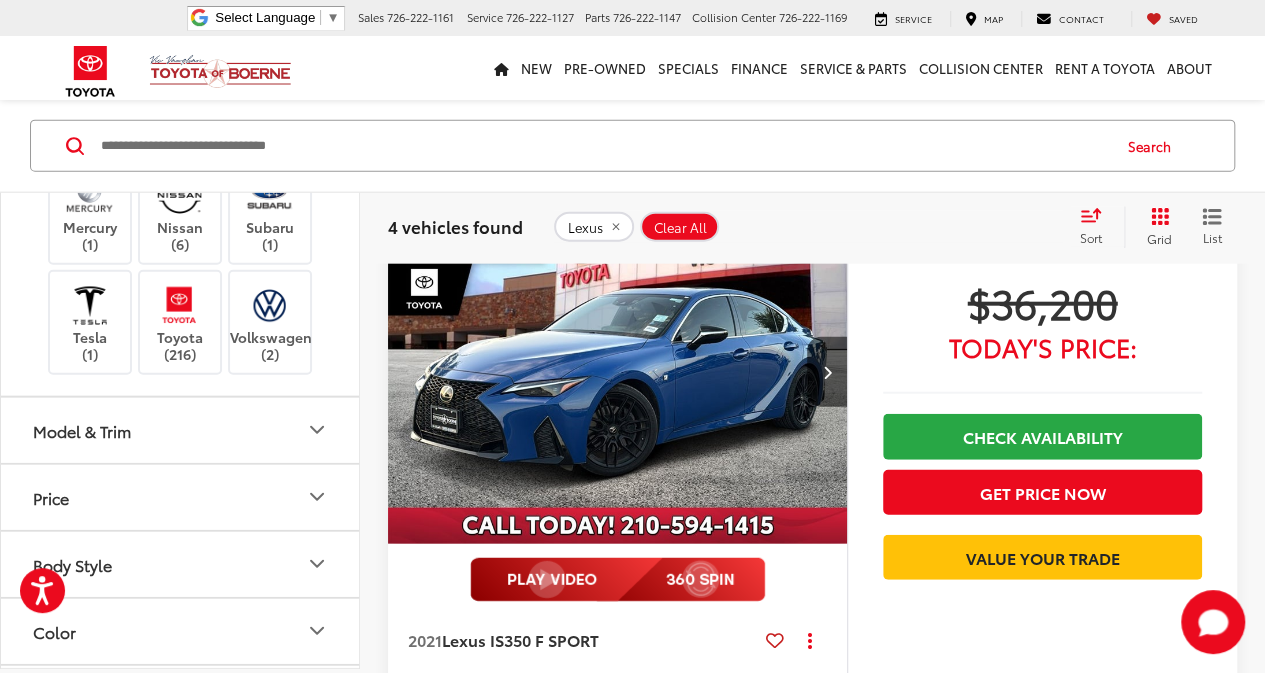 scroll, scrollTop: 2300, scrollLeft: 0, axis: vertical 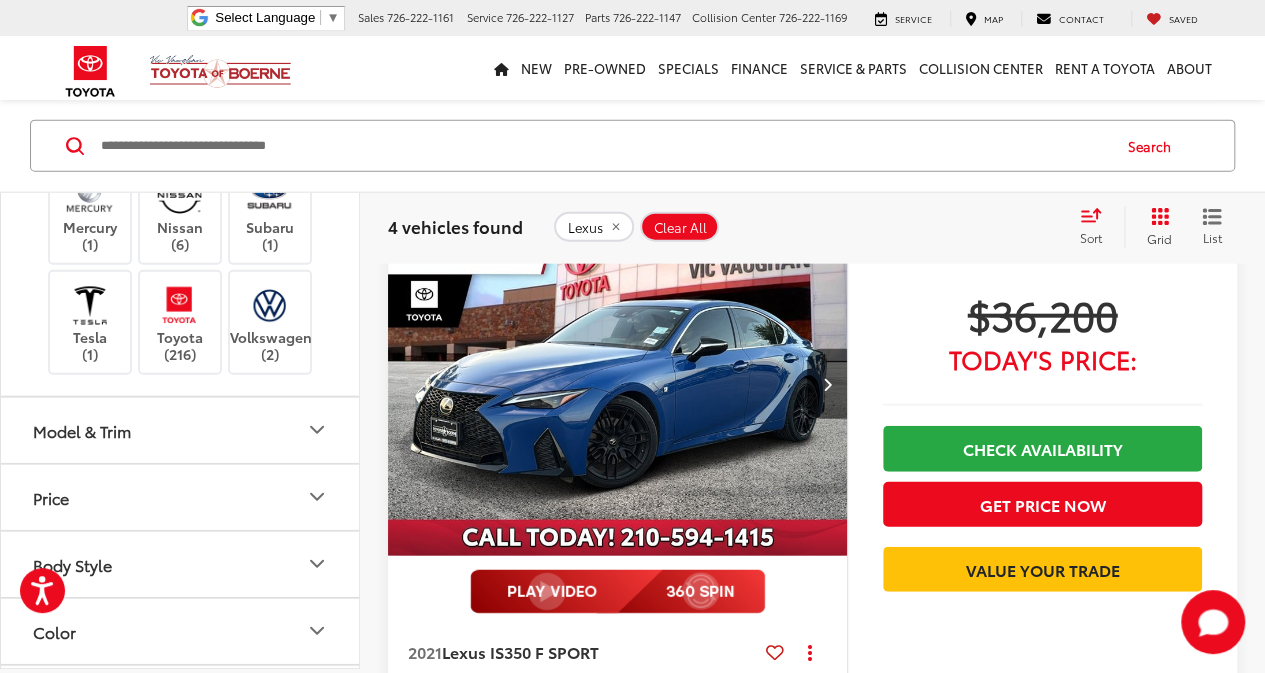 drag, startPoint x: 685, startPoint y: 219, endPoint x: 671, endPoint y: 243, distance: 27.784887 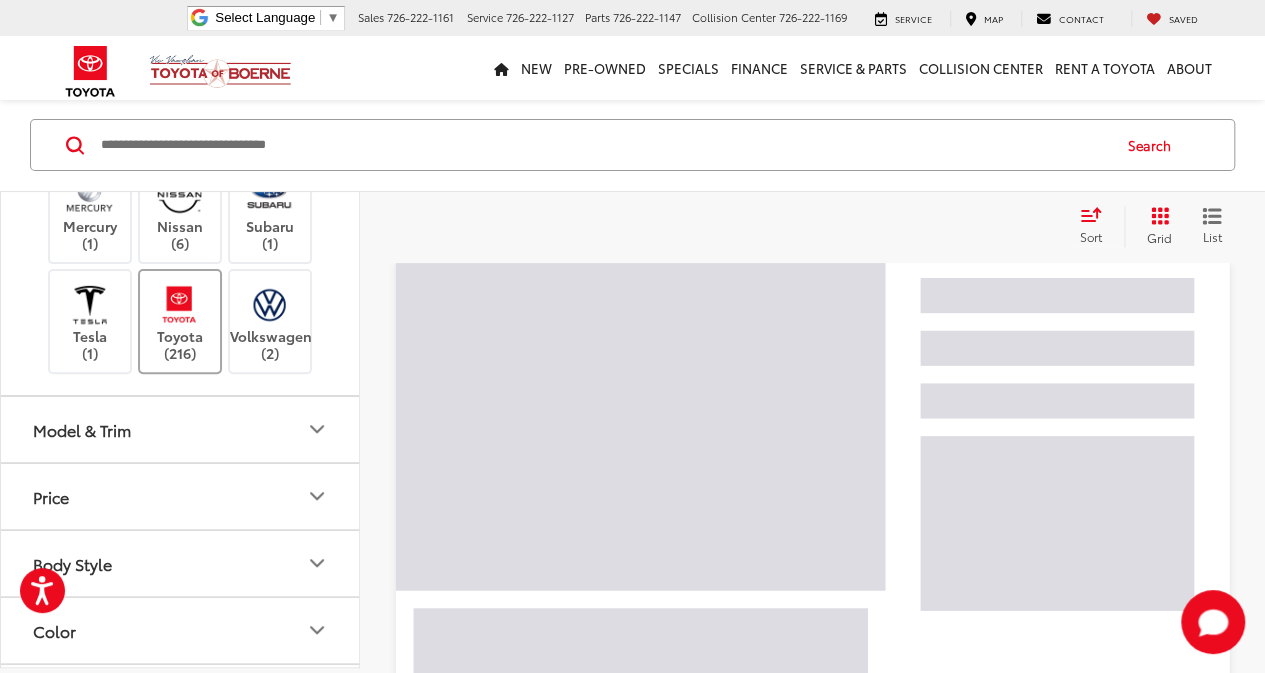 scroll, scrollTop: 94, scrollLeft: 0, axis: vertical 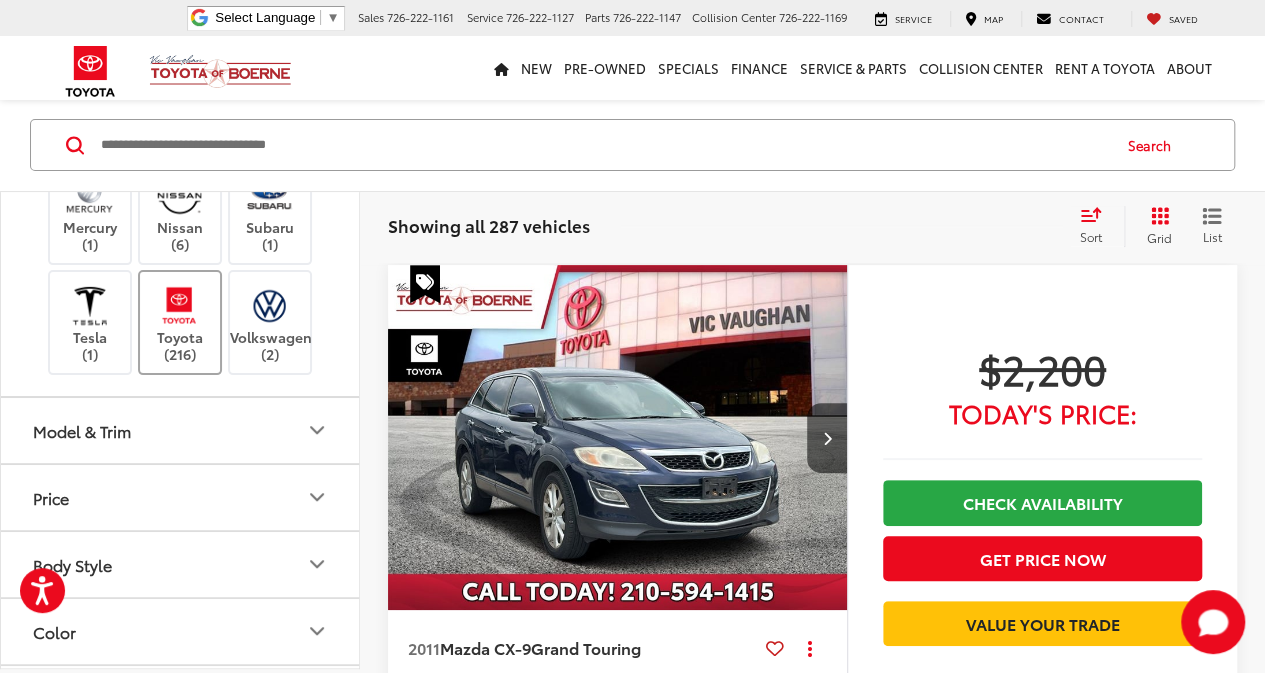 click at bounding box center (179, 305) 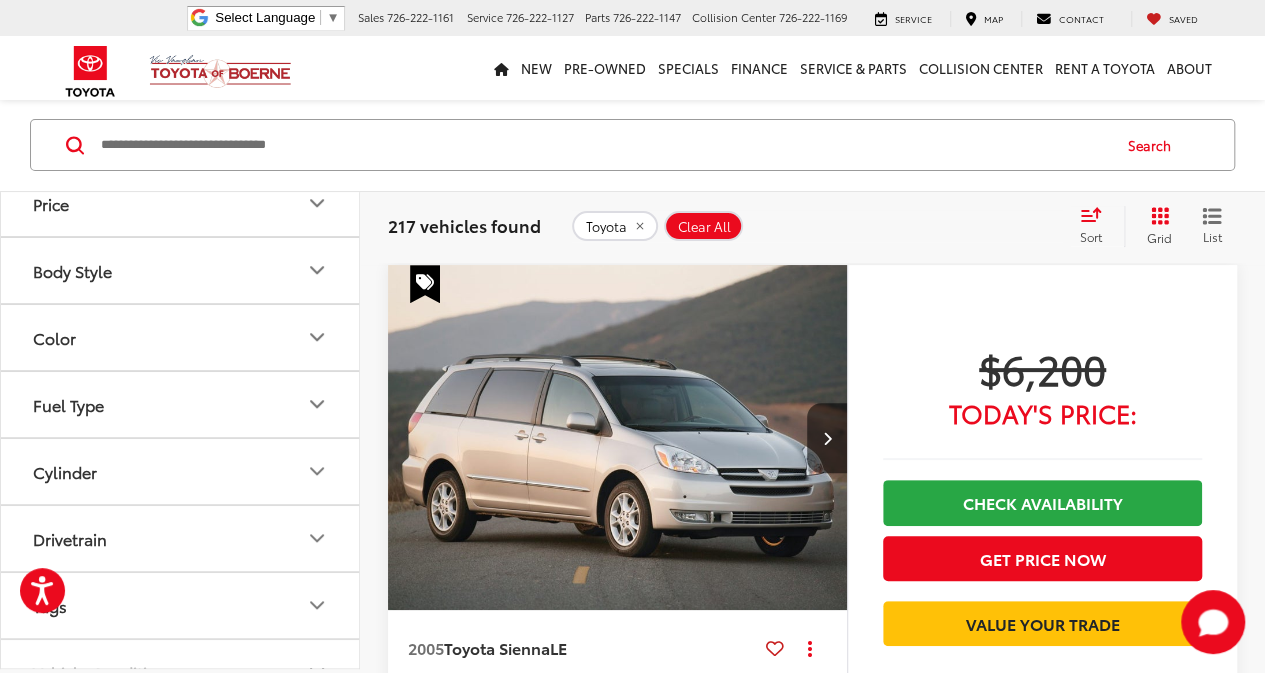 scroll, scrollTop: 900, scrollLeft: 0, axis: vertical 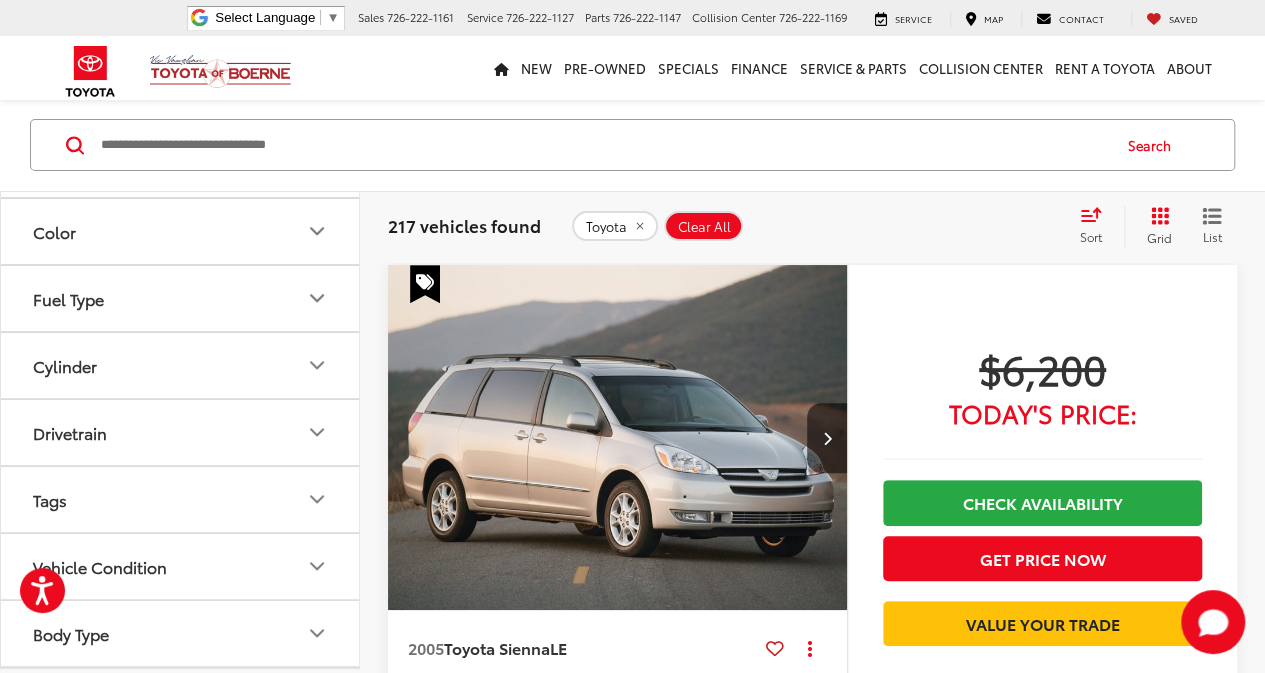 click 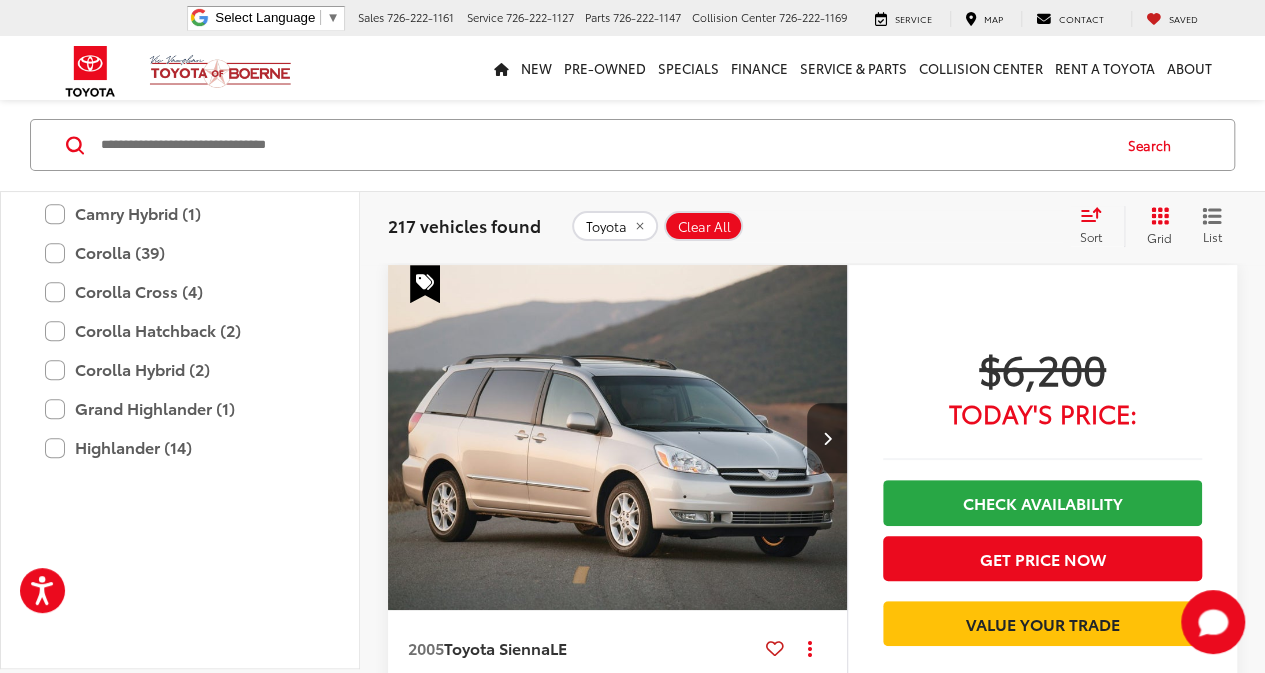 click on "4Runner (20)" at bounding box center [180, 96] 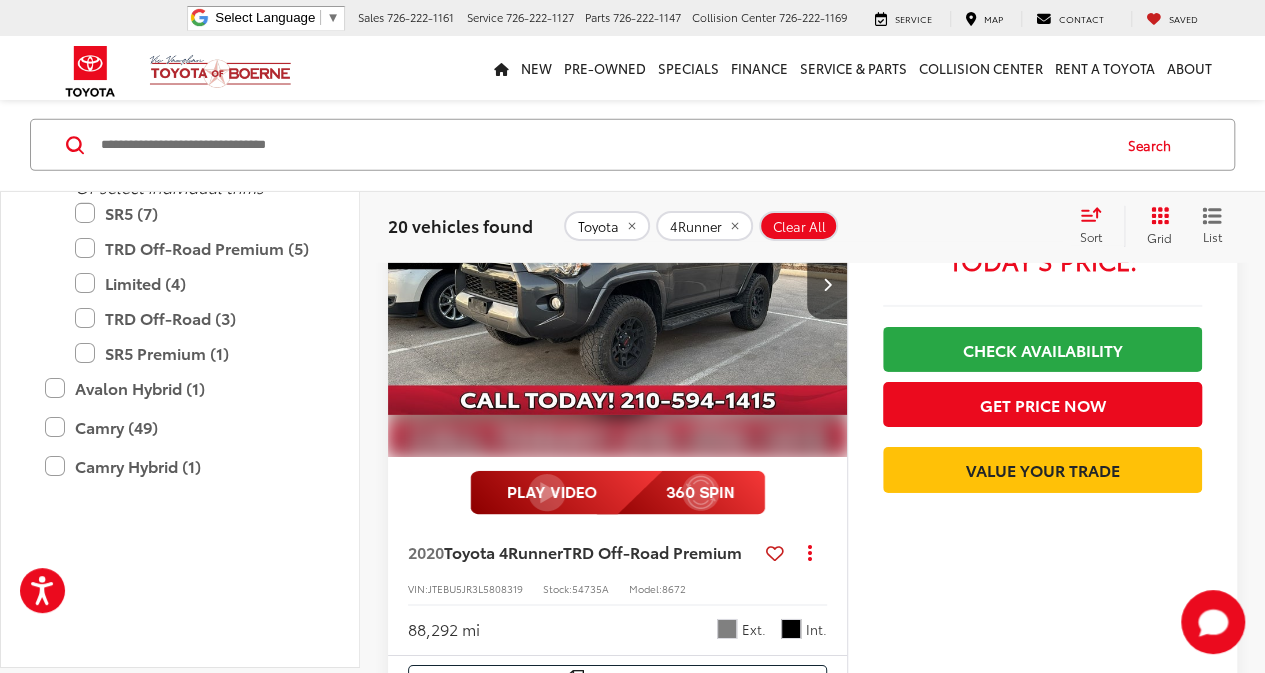 scroll, scrollTop: 2994, scrollLeft: 0, axis: vertical 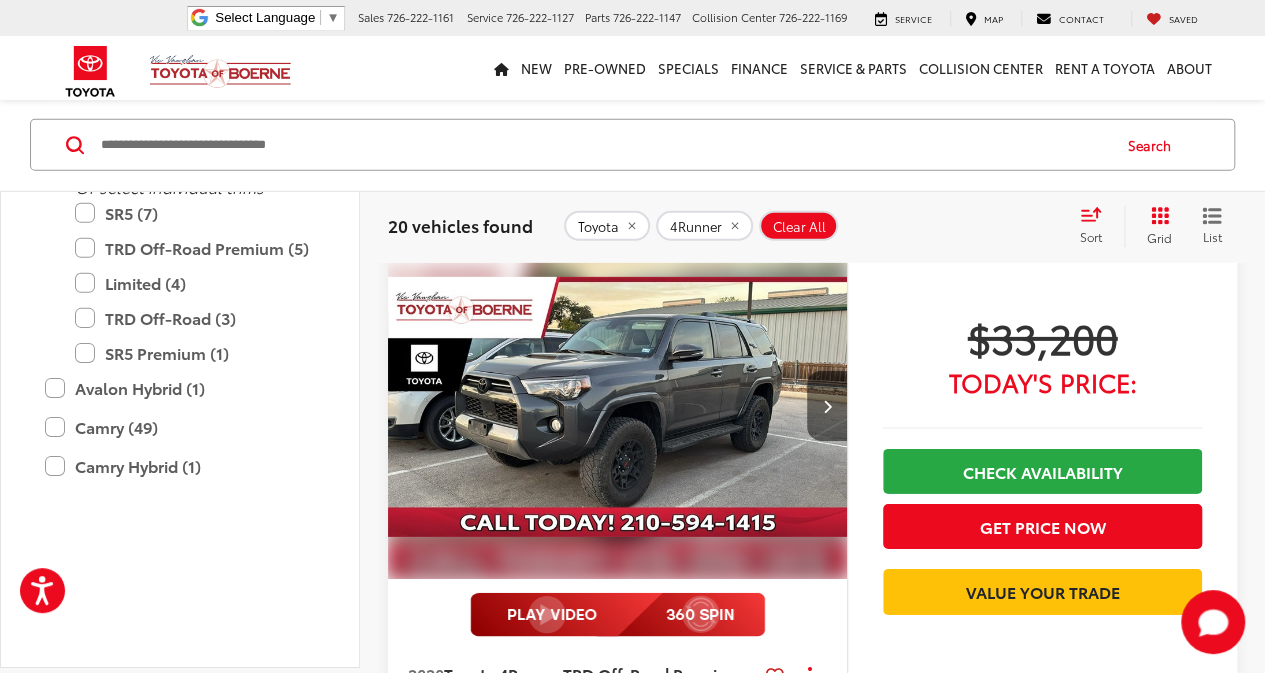 click at bounding box center [827, 406] 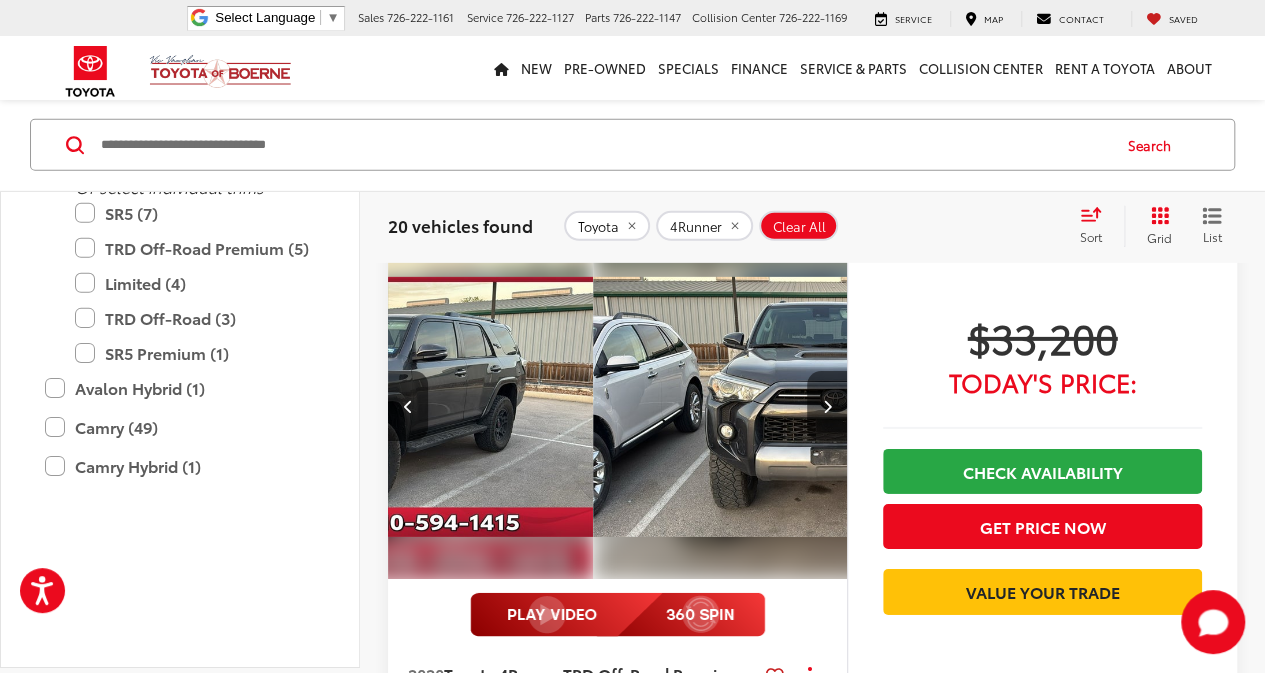 scroll, scrollTop: 0, scrollLeft: 462, axis: horizontal 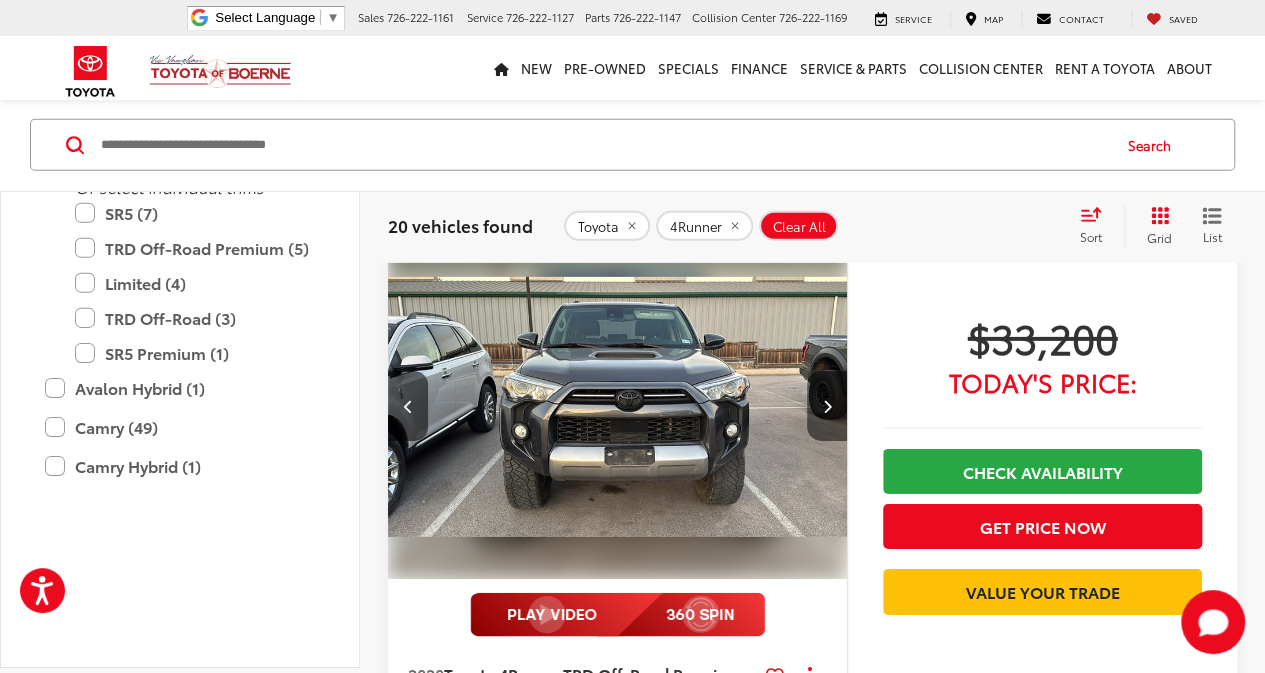 click at bounding box center [827, 406] 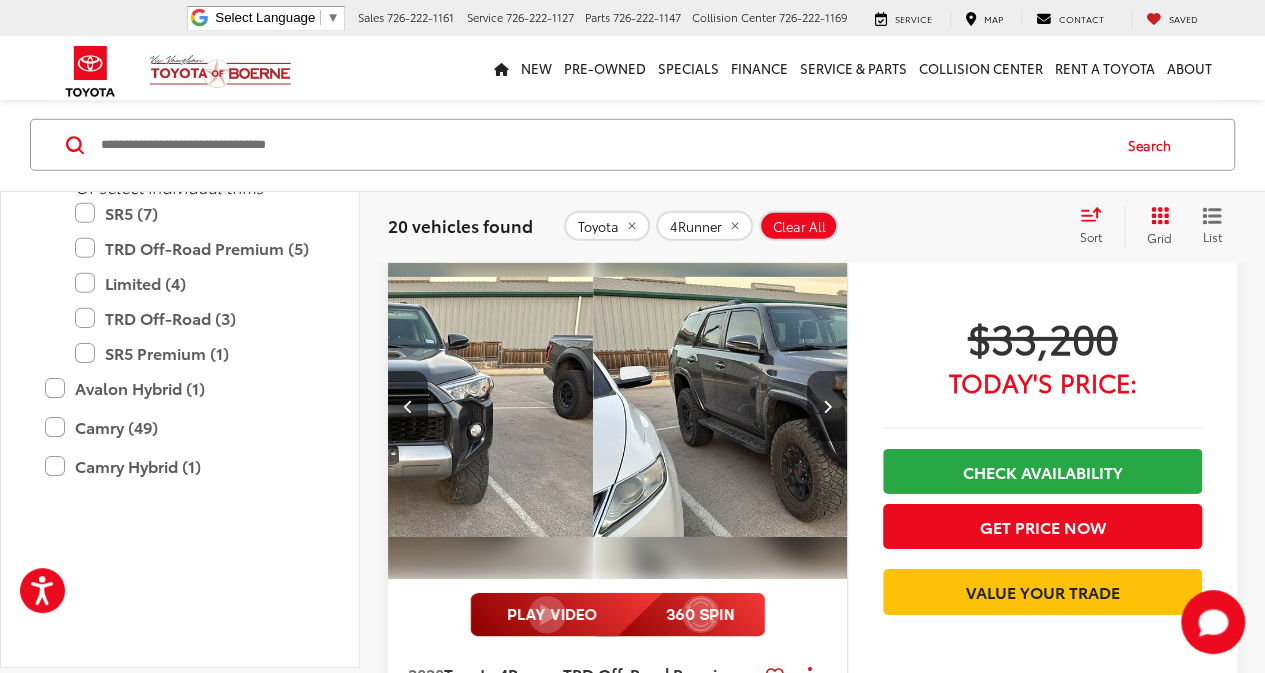 scroll, scrollTop: 0, scrollLeft: 923, axis: horizontal 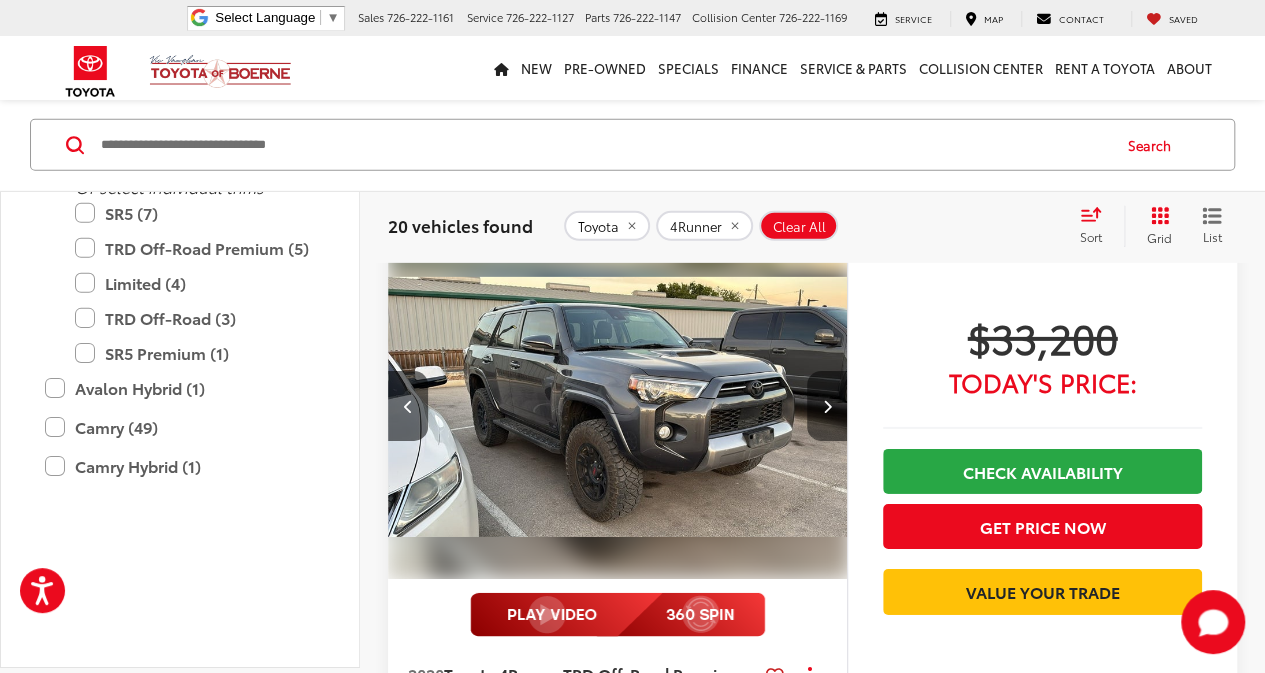 click at bounding box center [827, 406] 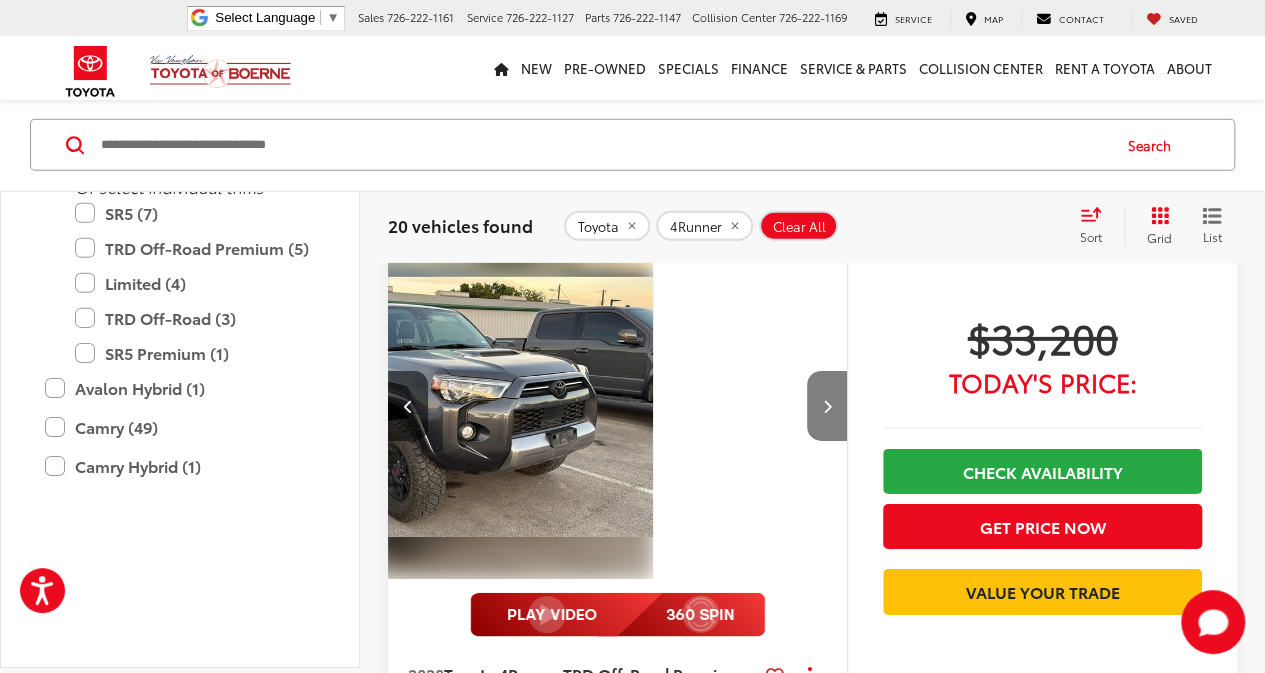 scroll, scrollTop: 0, scrollLeft: 1385, axis: horizontal 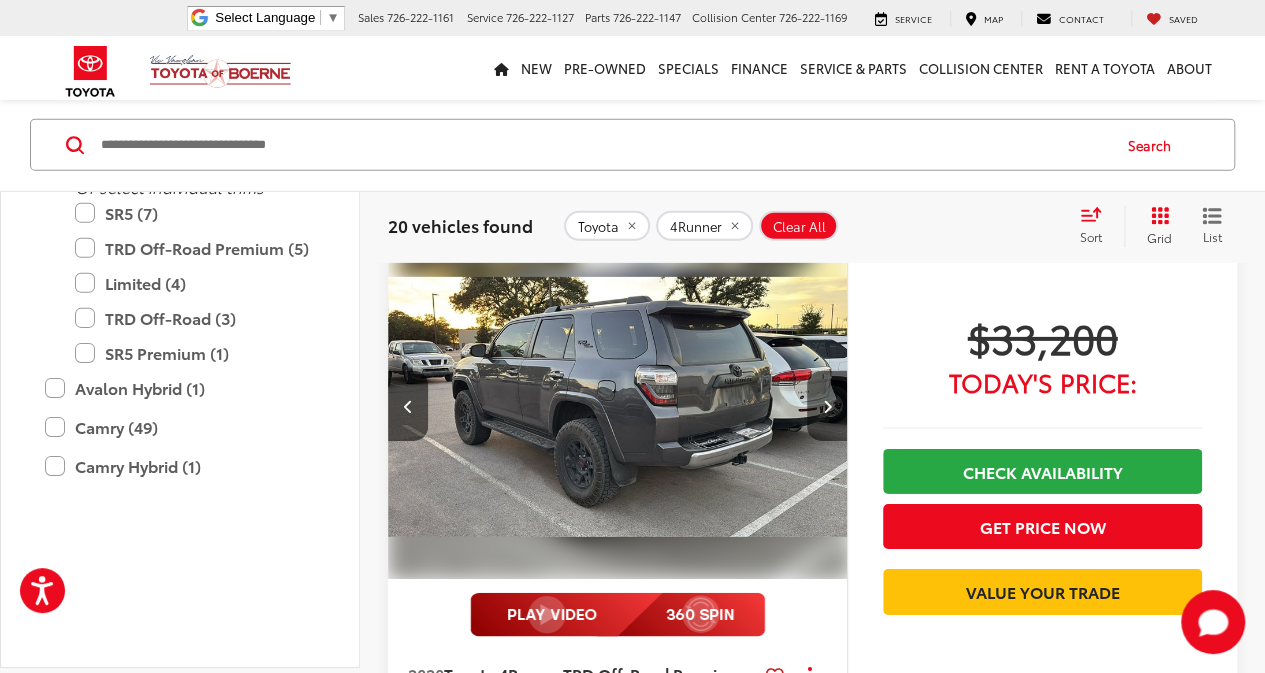 click at bounding box center [827, 406] 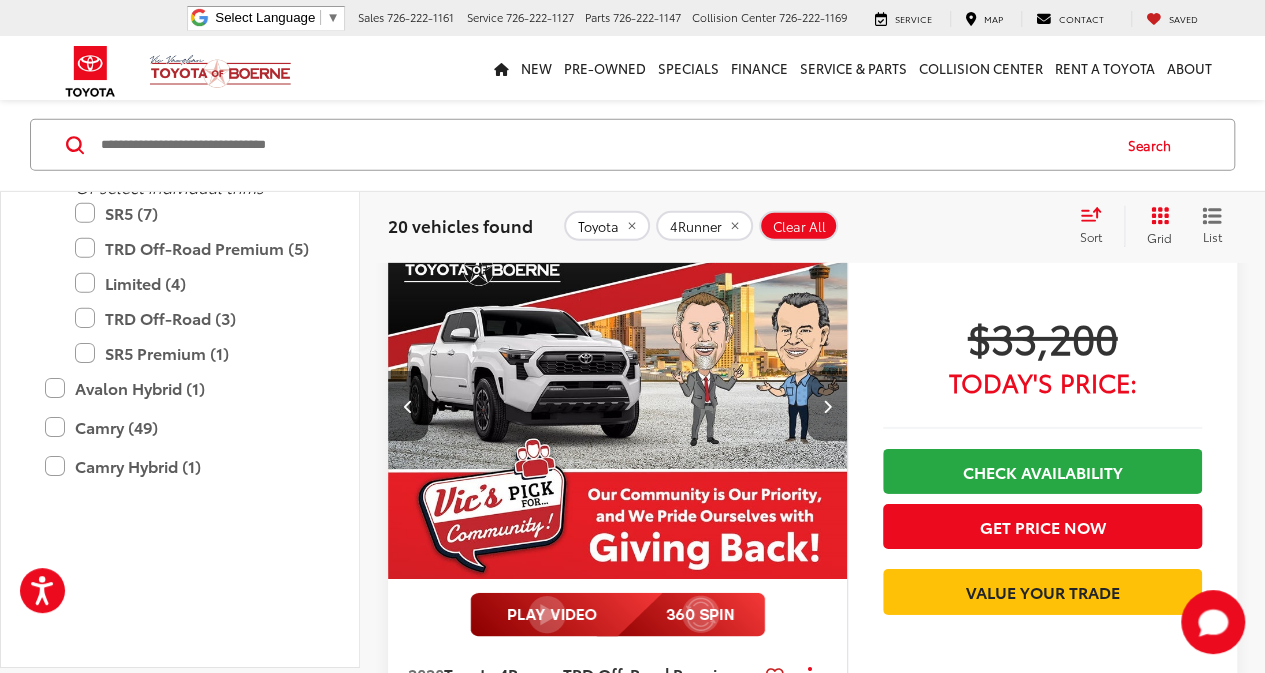 click at bounding box center (826, 406) 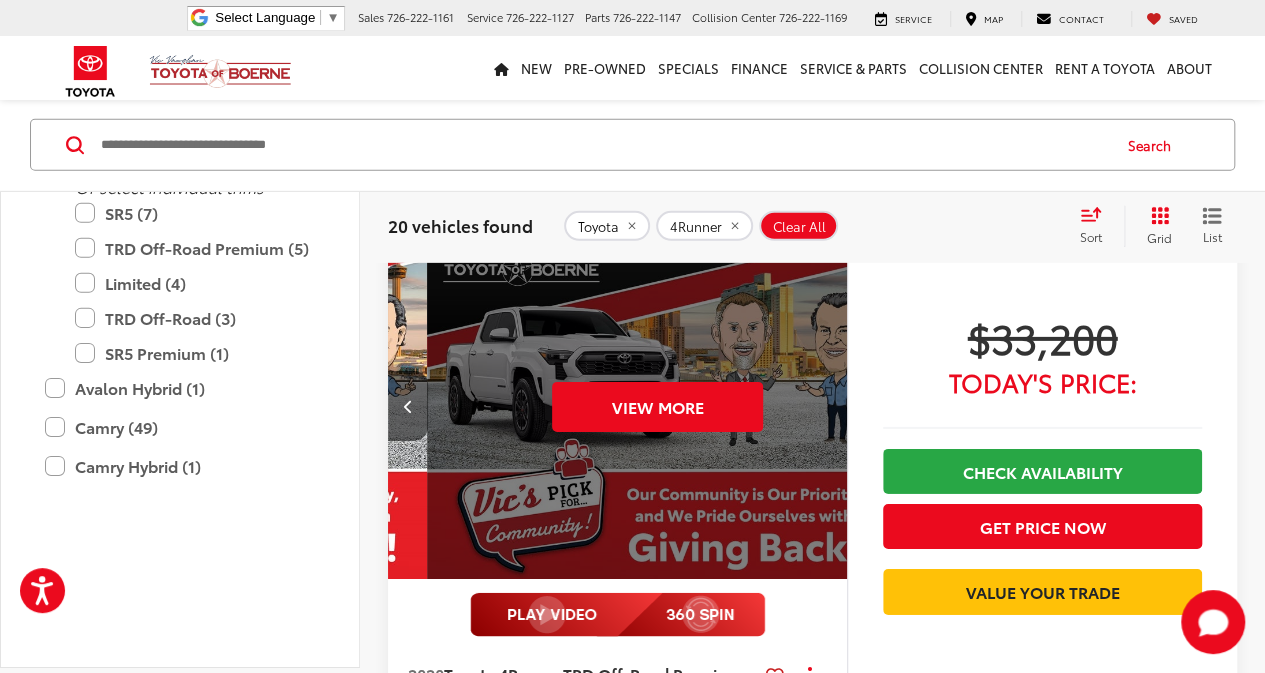 scroll, scrollTop: 0, scrollLeft: 2308, axis: horizontal 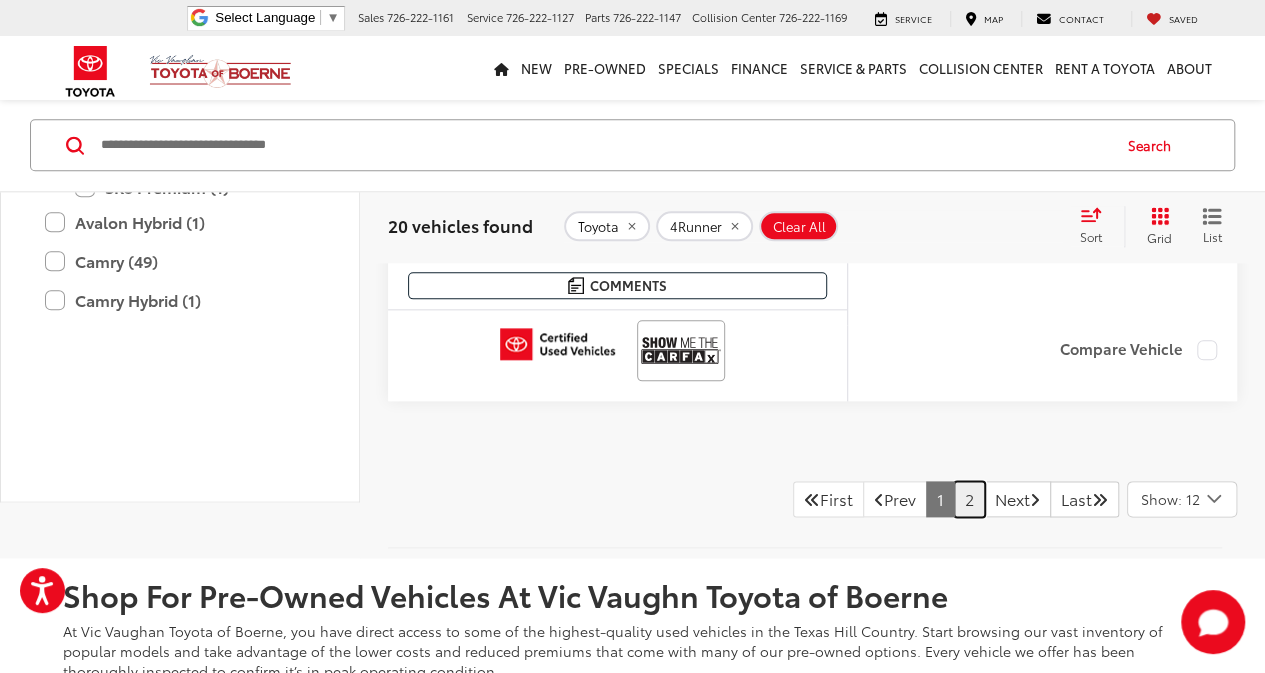 click on "2" at bounding box center [969, 499] 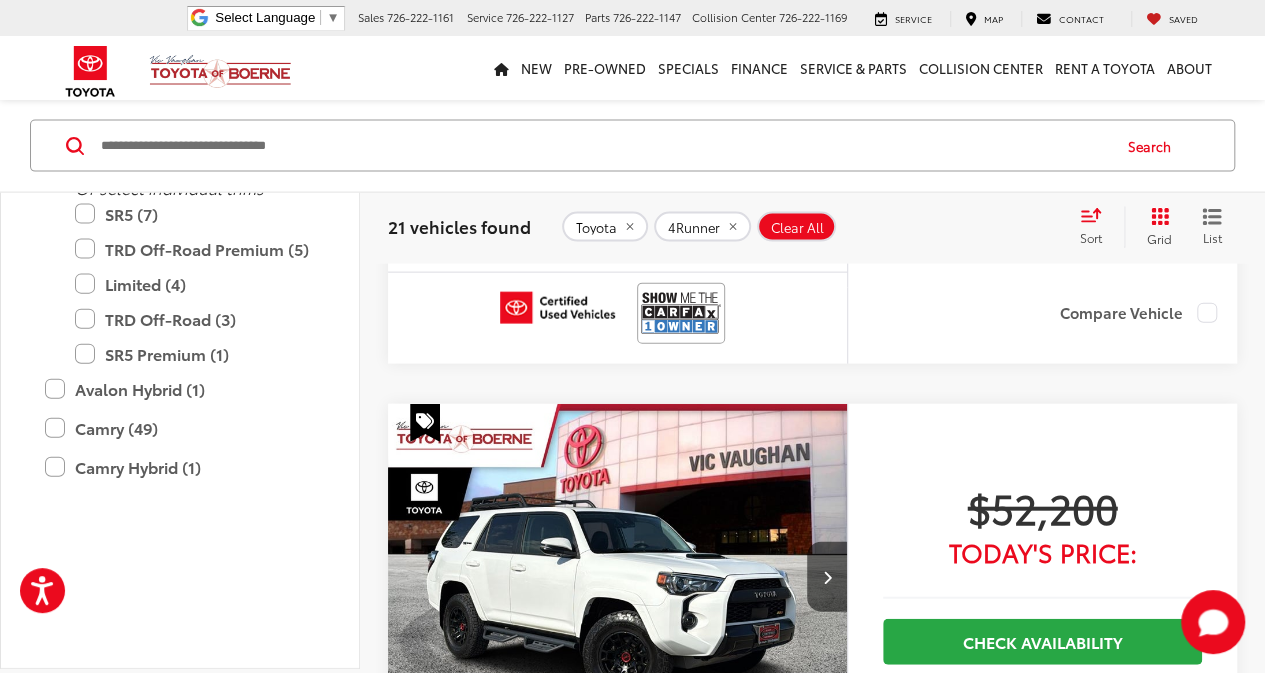 scroll, scrollTop: 2194, scrollLeft: 0, axis: vertical 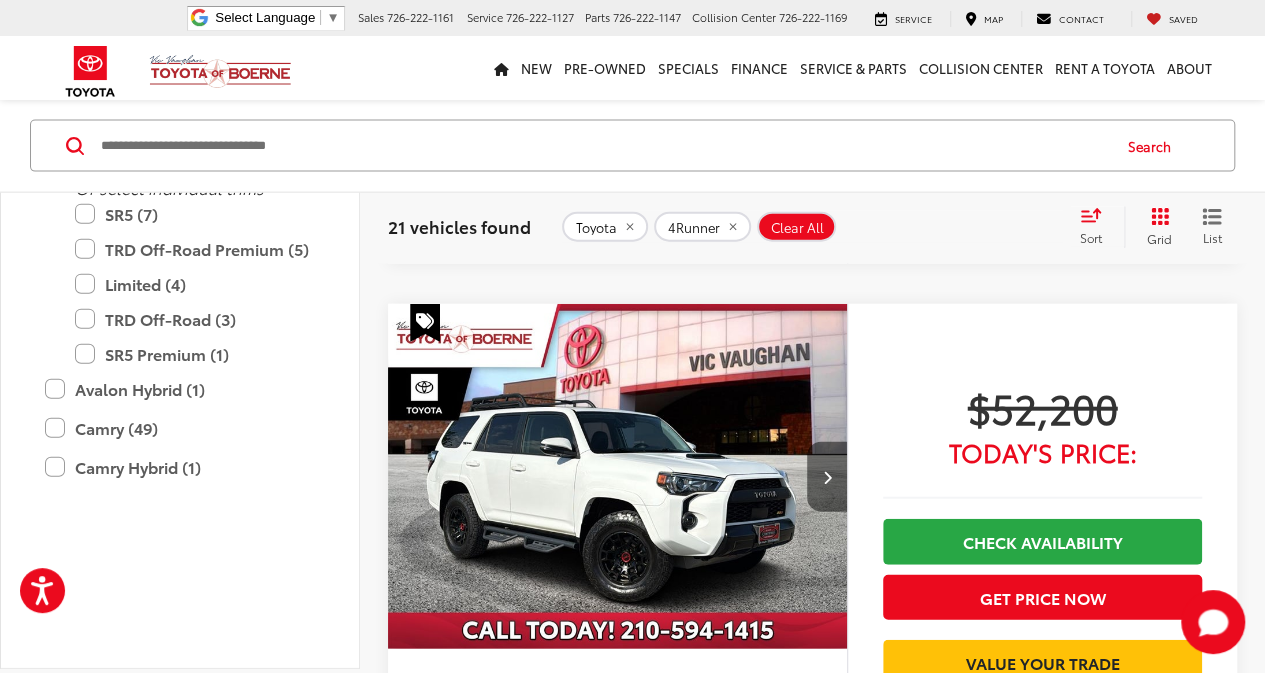 click at bounding box center (827, 477) 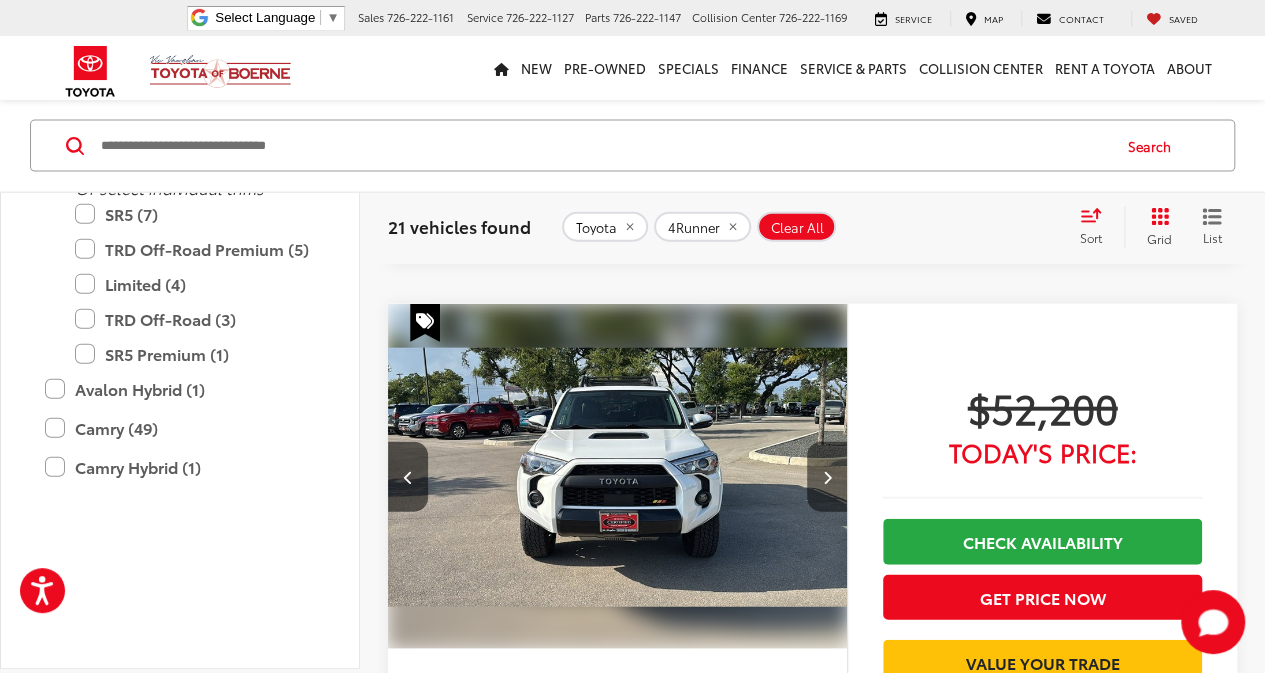 click at bounding box center (827, 477) 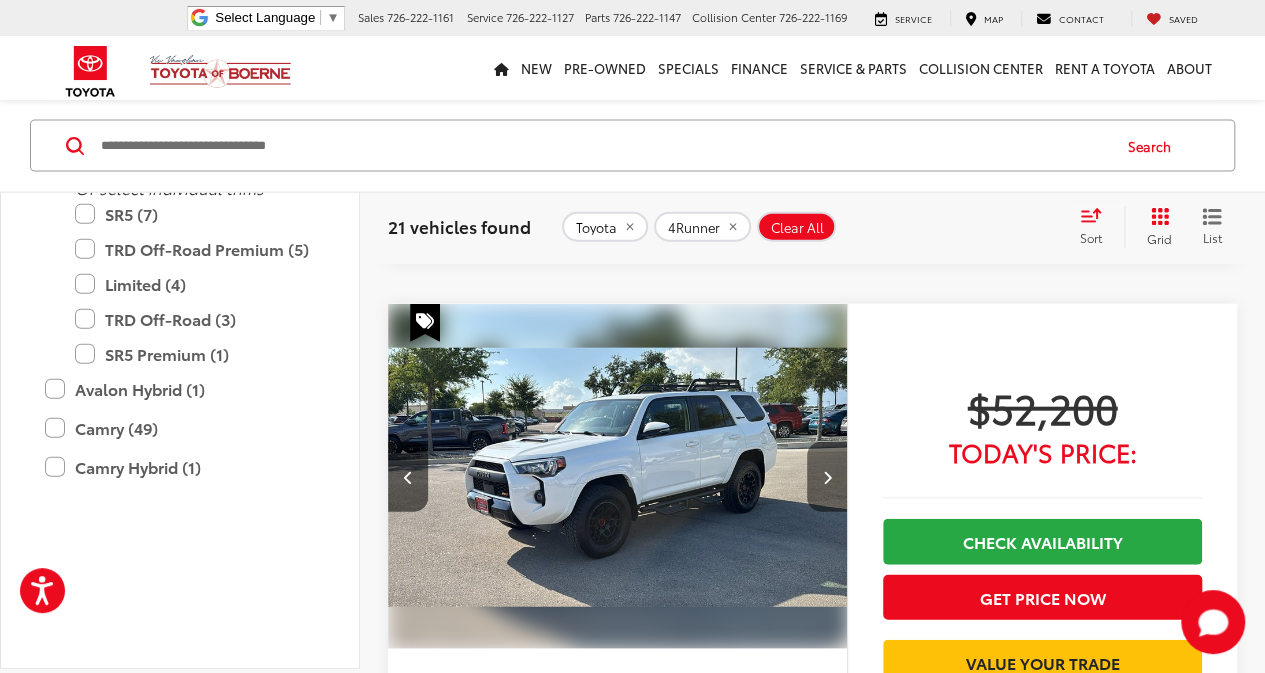 click at bounding box center [827, 477] 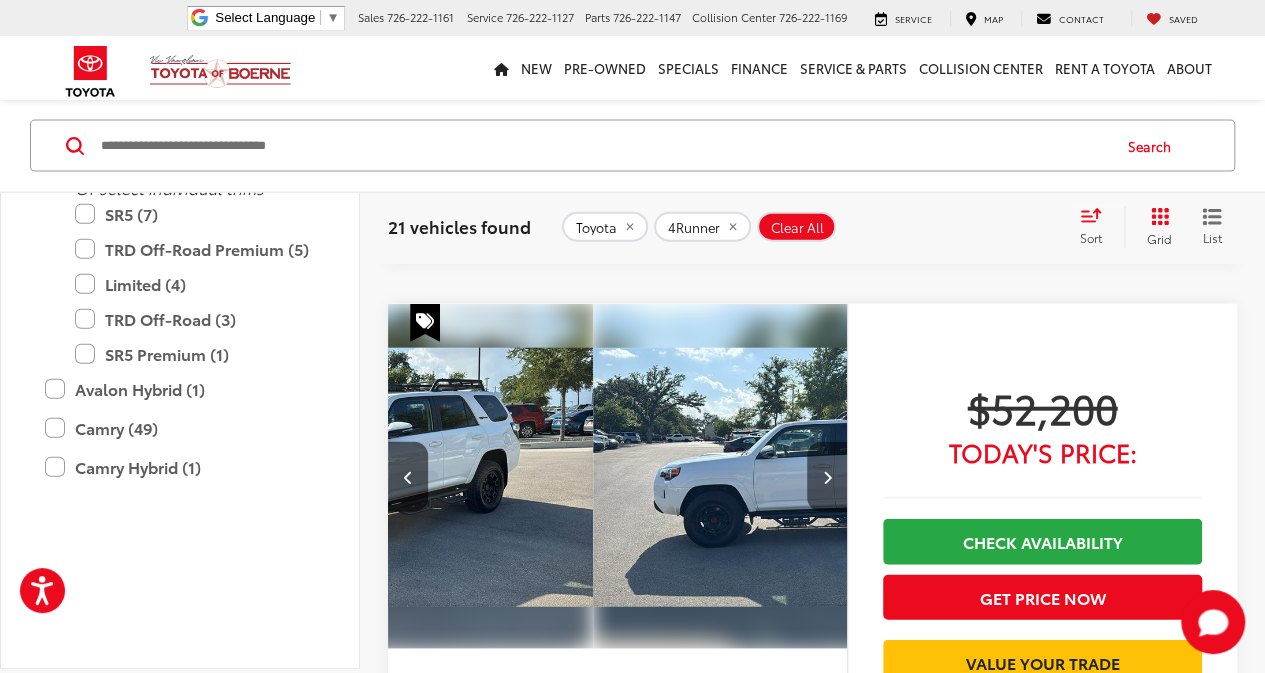 scroll, scrollTop: 0, scrollLeft: 1385, axis: horizontal 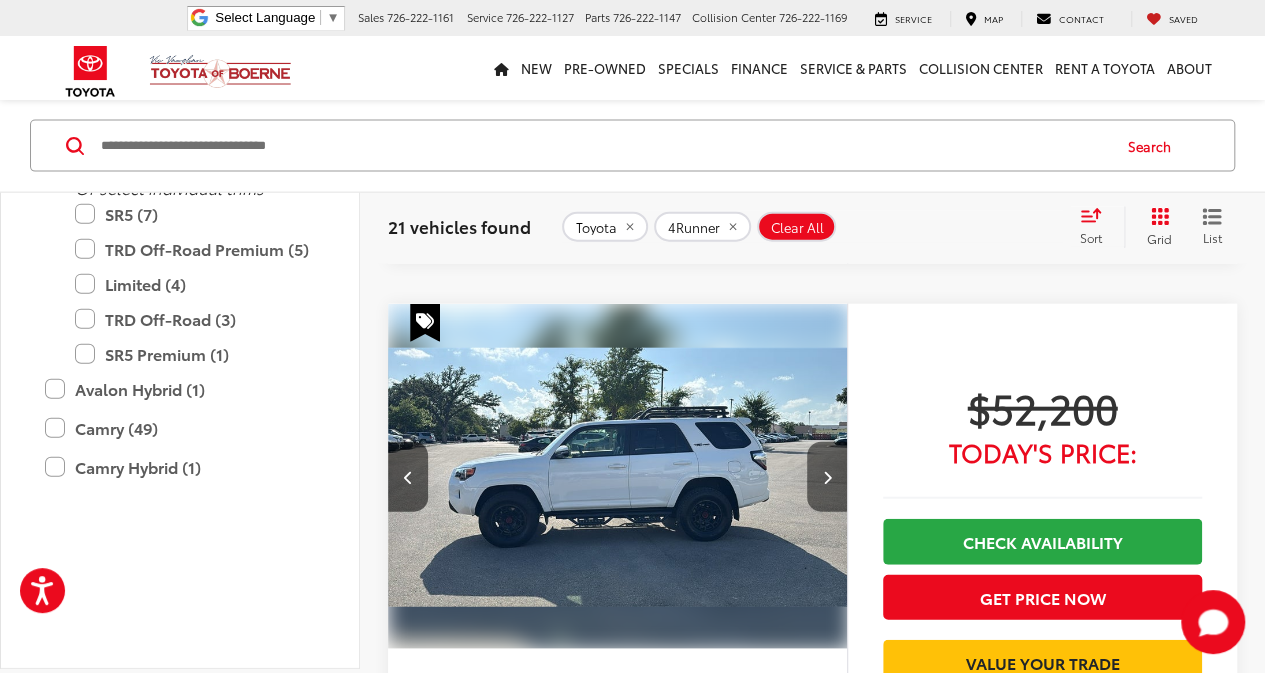 click at bounding box center (827, 477) 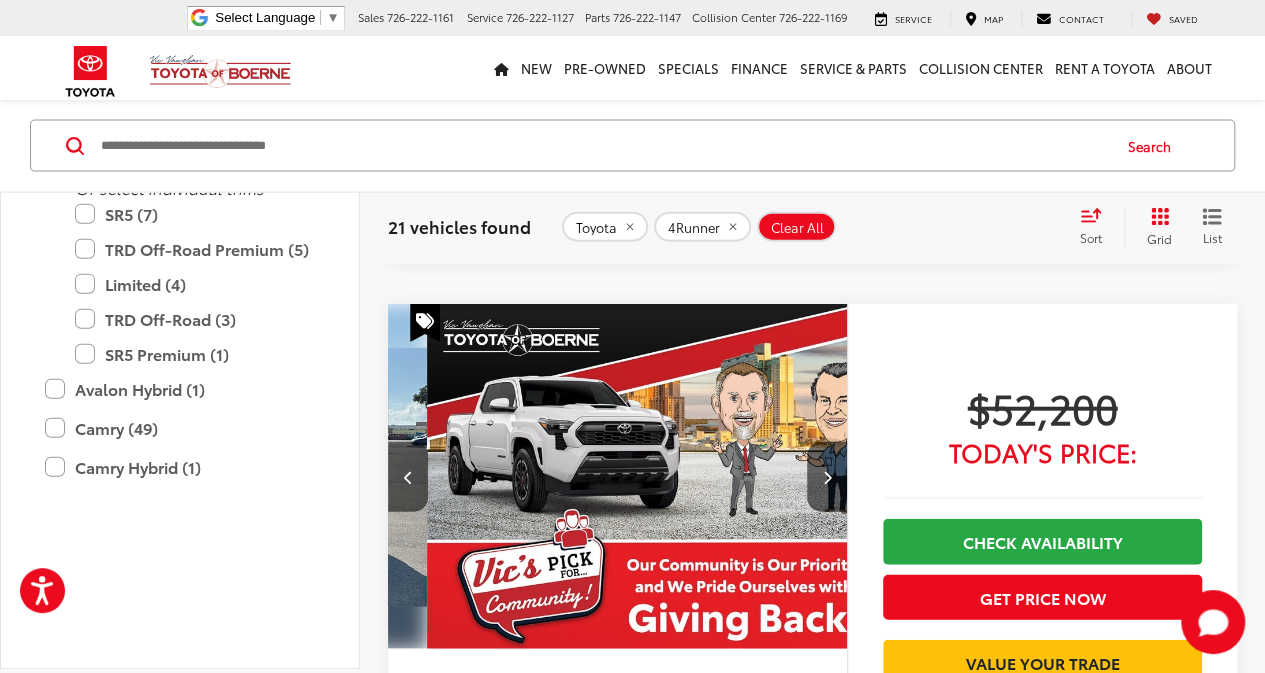 scroll, scrollTop: 0, scrollLeft: 1847, axis: horizontal 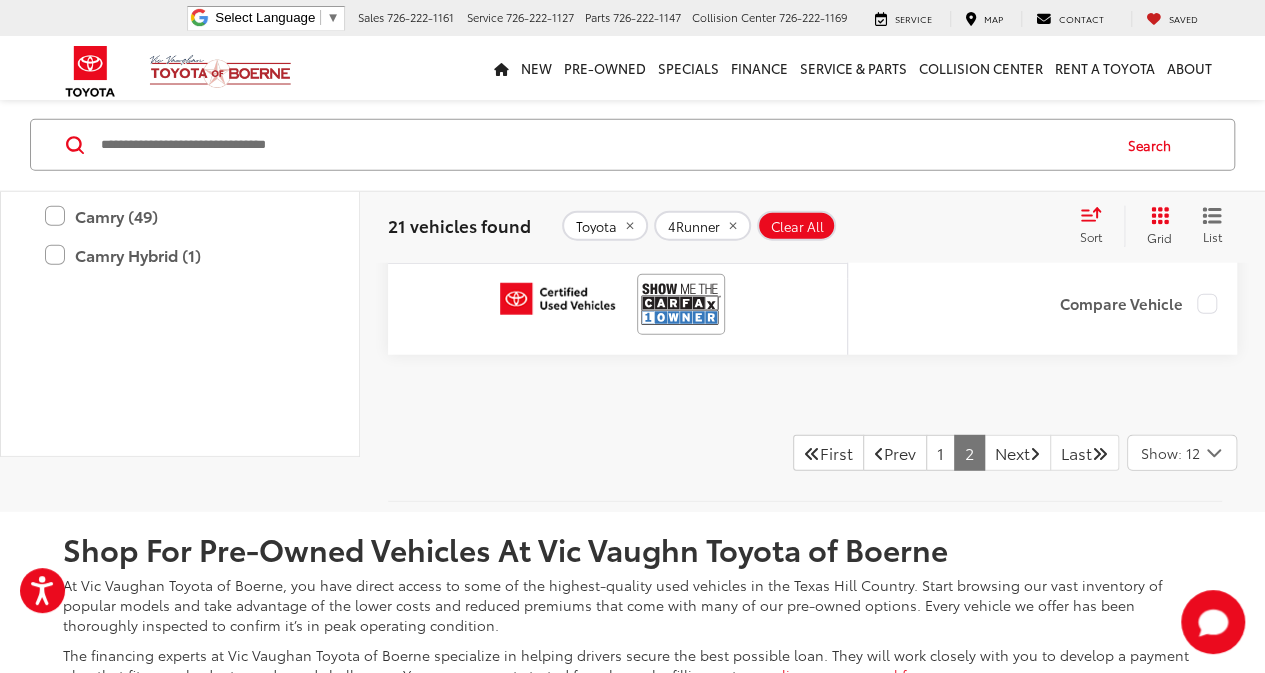 click on "Clear All" 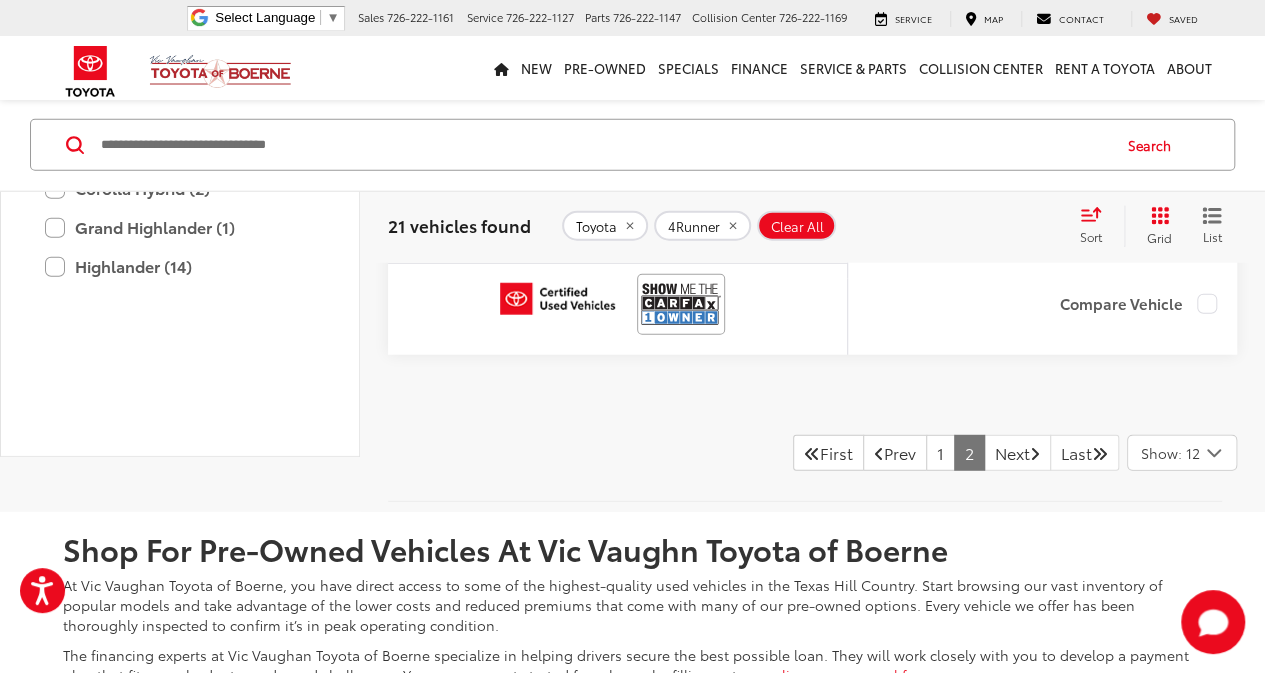 scroll, scrollTop: 5835, scrollLeft: 0, axis: vertical 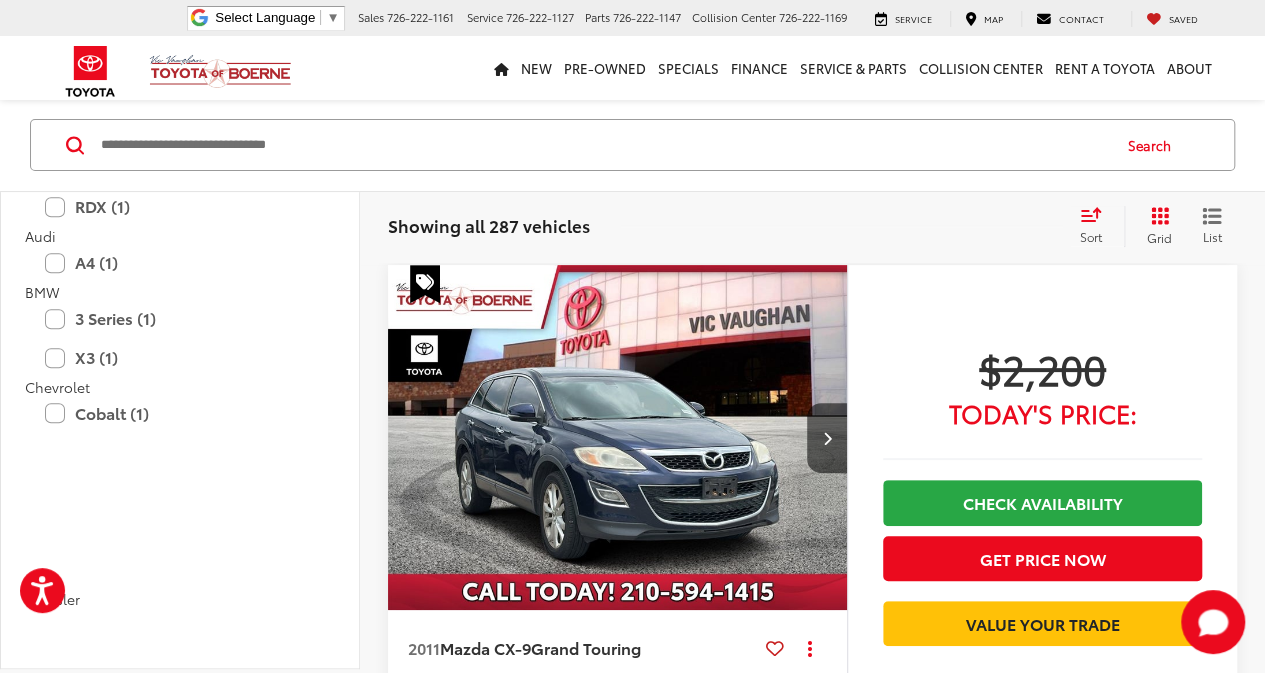 click on "Toyota   (216)" at bounding box center (180, 32) 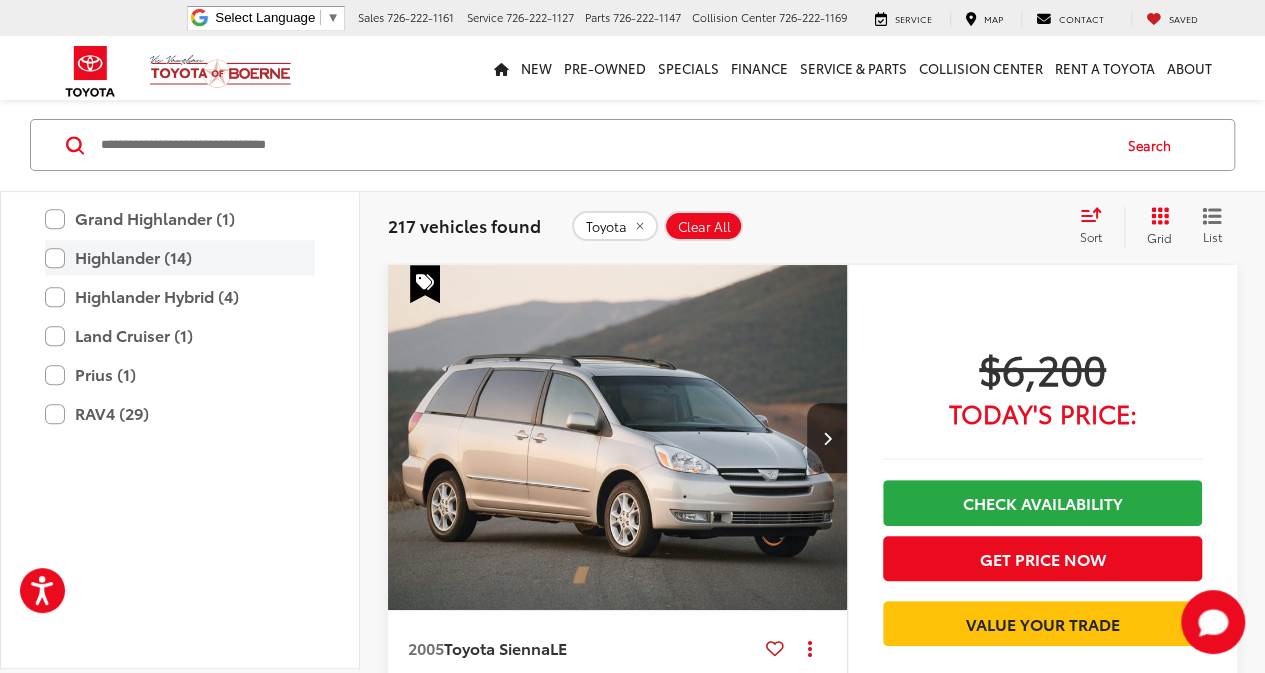 scroll, scrollTop: 1190, scrollLeft: 0, axis: vertical 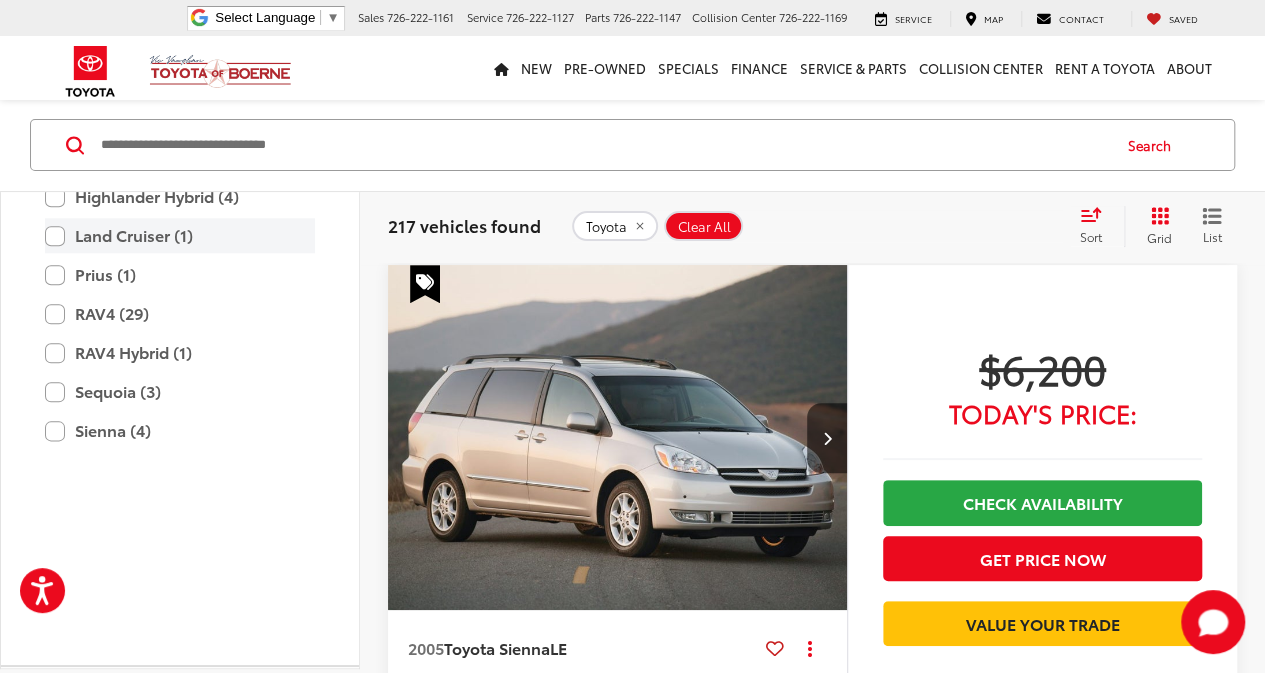 click on "Land Cruiser (1)" at bounding box center [180, 235] 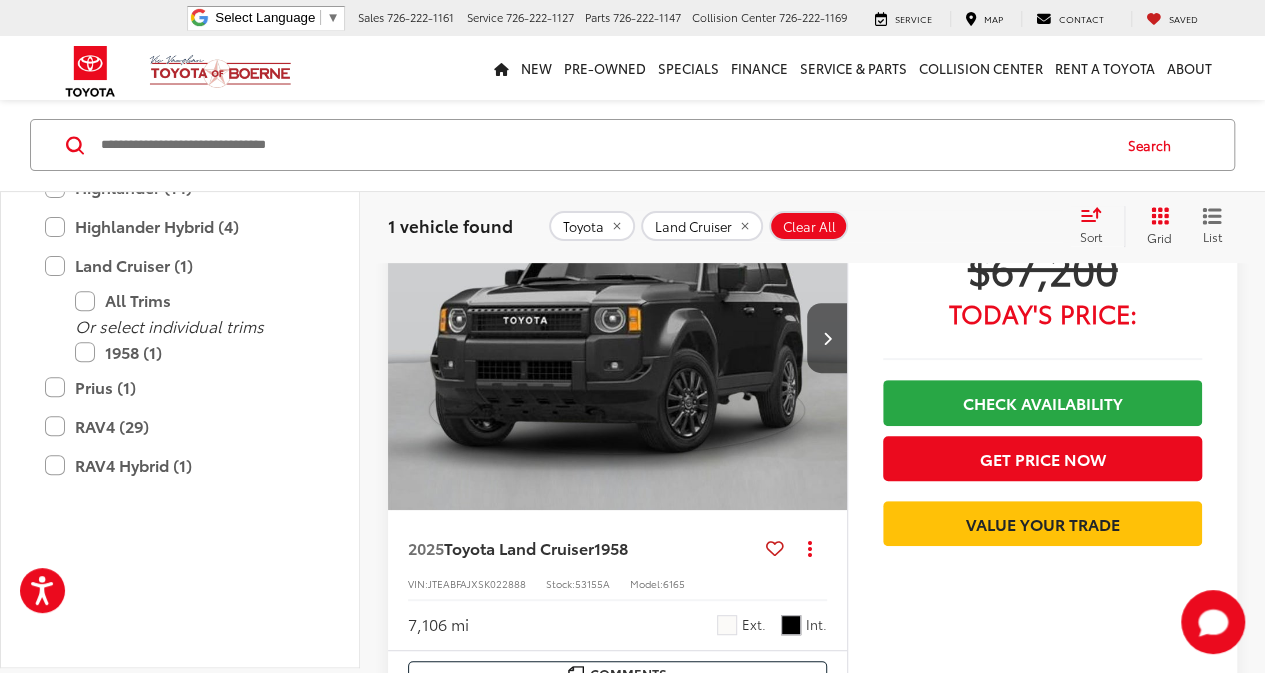 scroll, scrollTop: 294, scrollLeft: 0, axis: vertical 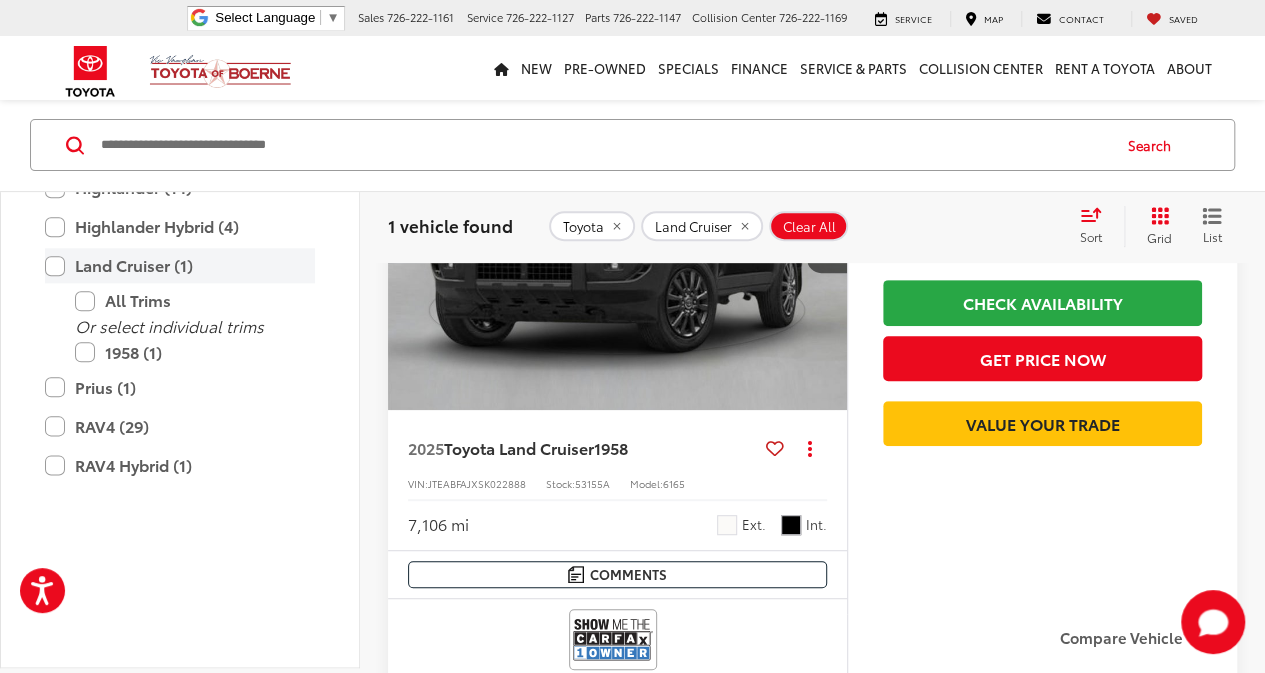 click on "Land Cruiser (1)" at bounding box center (180, 265) 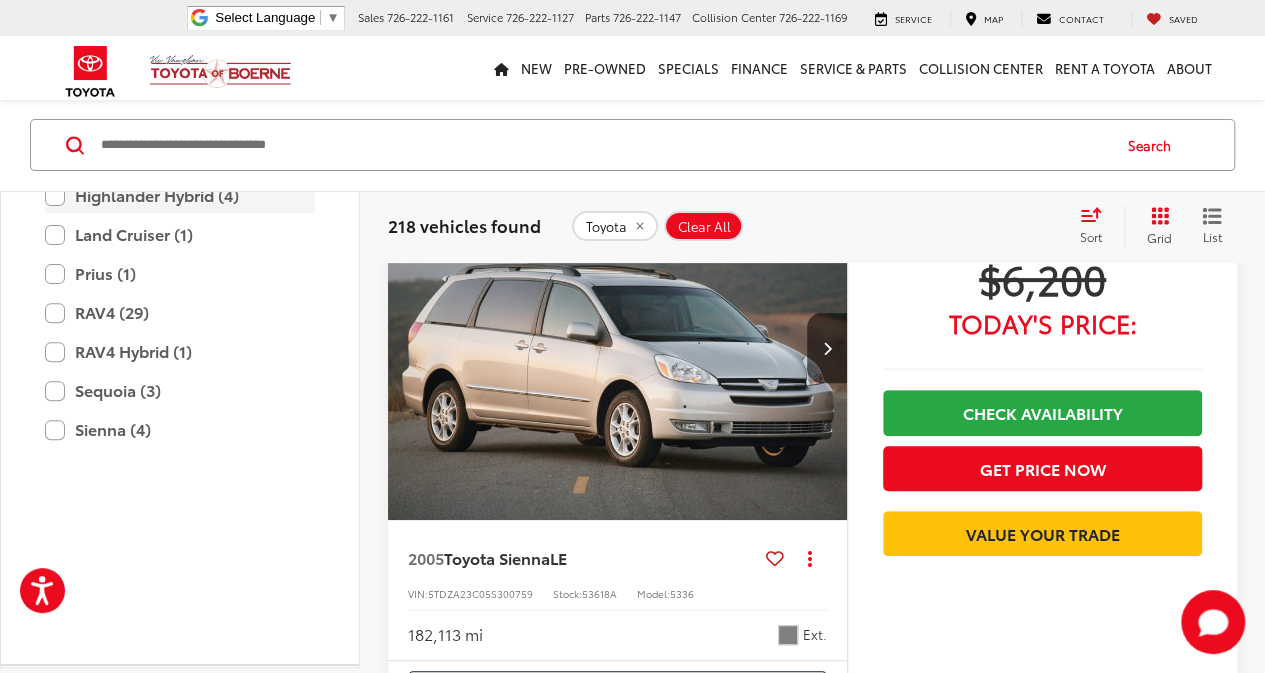 scroll, scrollTop: 294, scrollLeft: 0, axis: vertical 